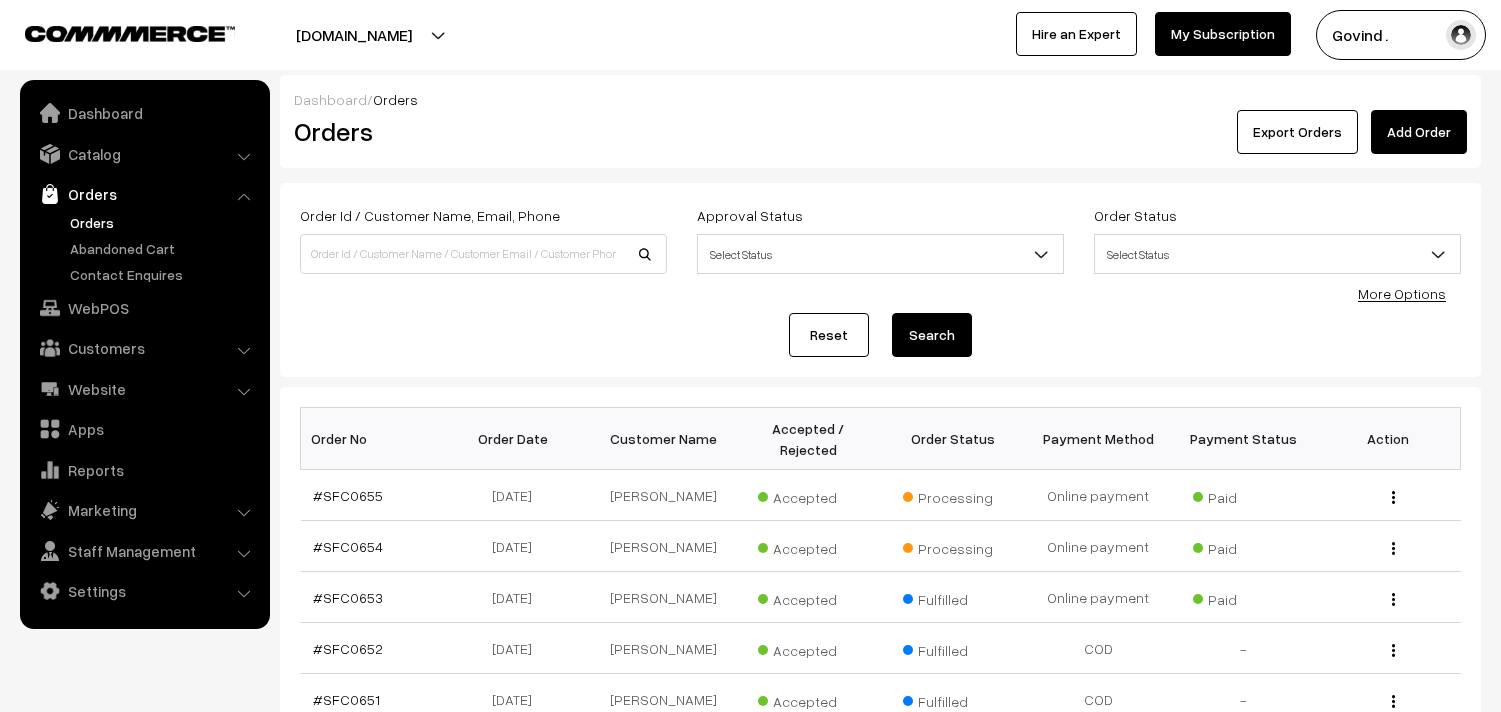 scroll, scrollTop: 0, scrollLeft: 0, axis: both 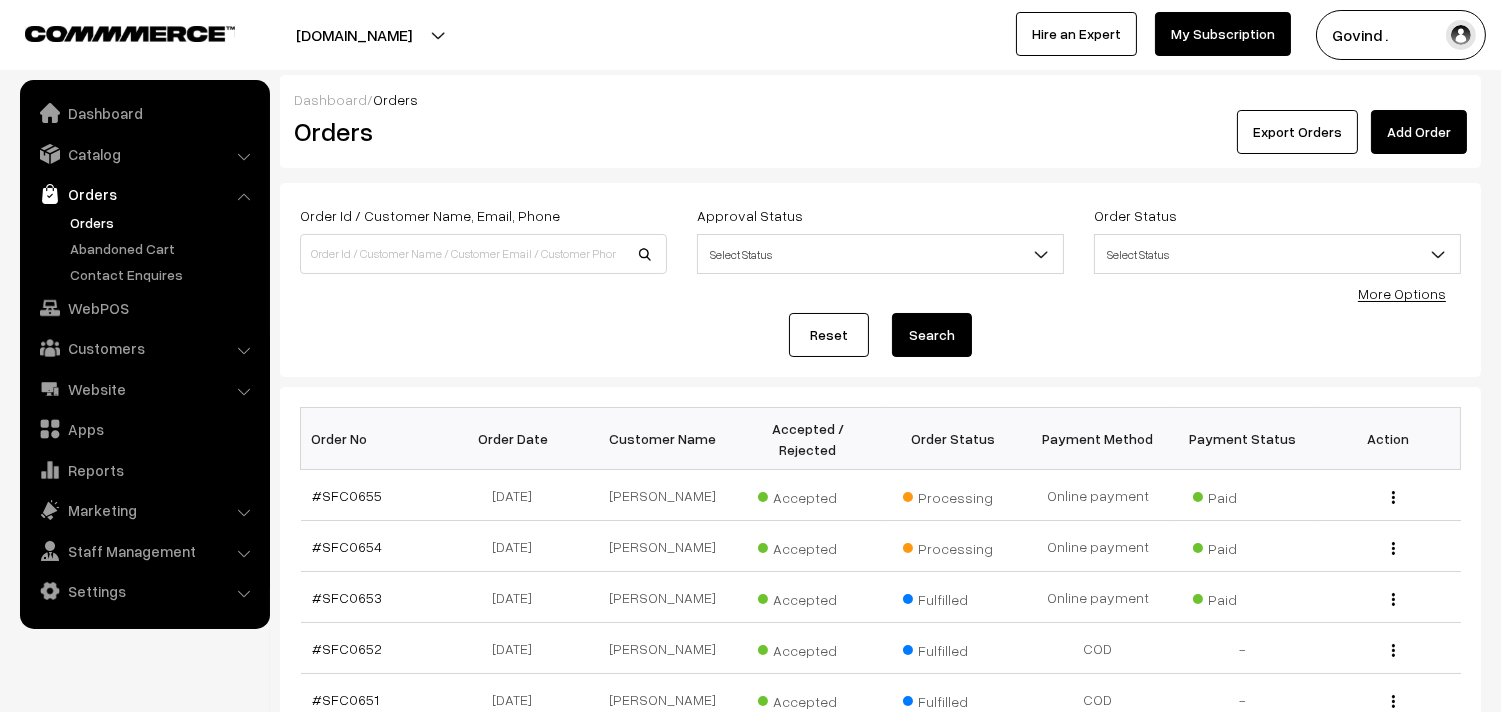 click on "Orders" at bounding box center (164, 222) 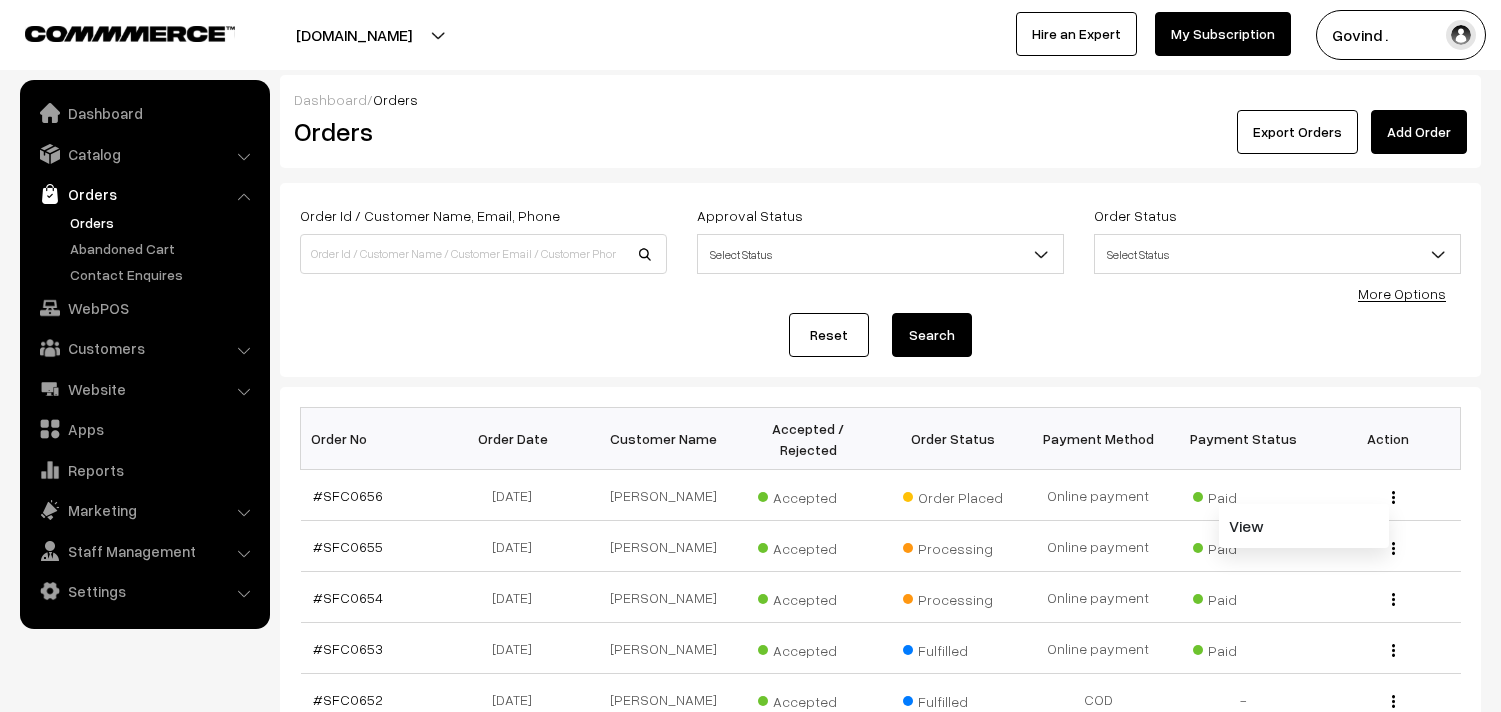 scroll, scrollTop: 0, scrollLeft: 0, axis: both 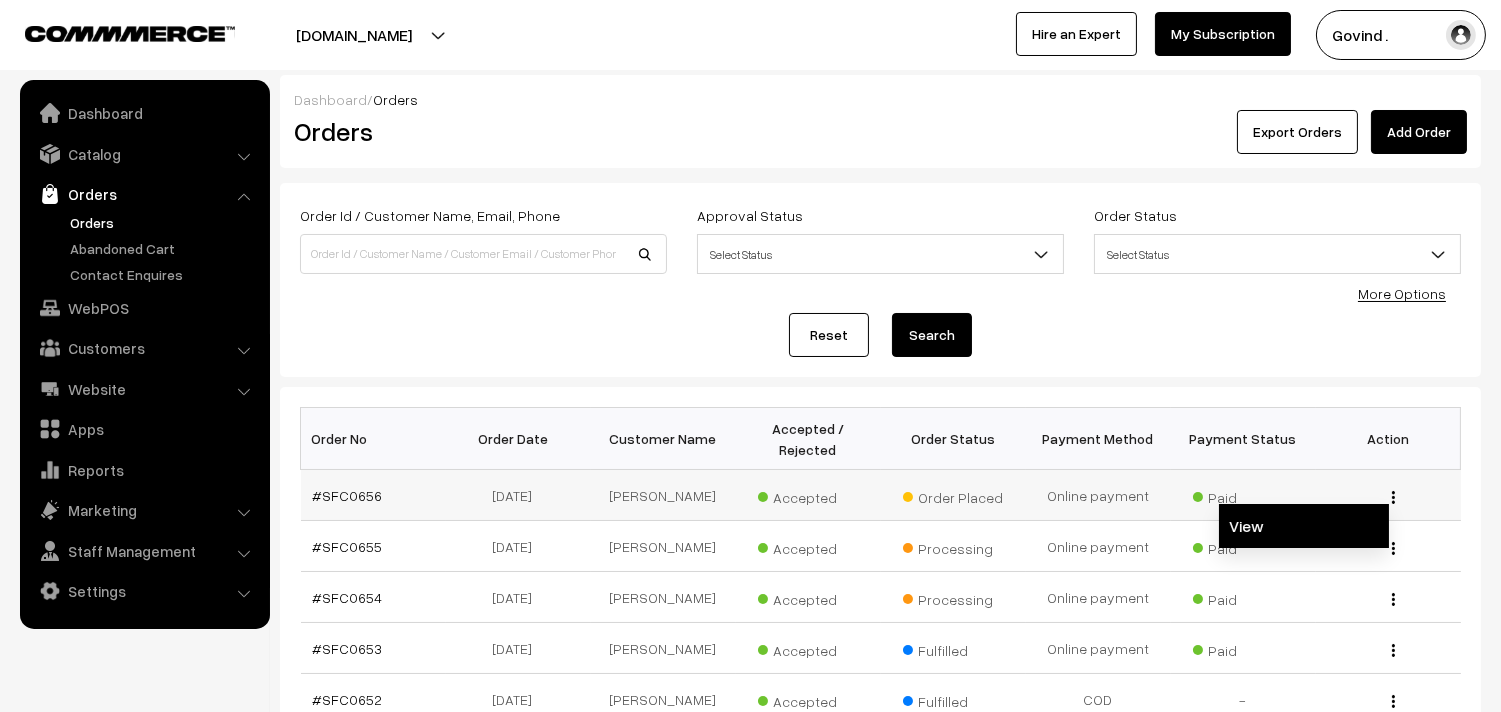 click on "View" at bounding box center [1304, 526] 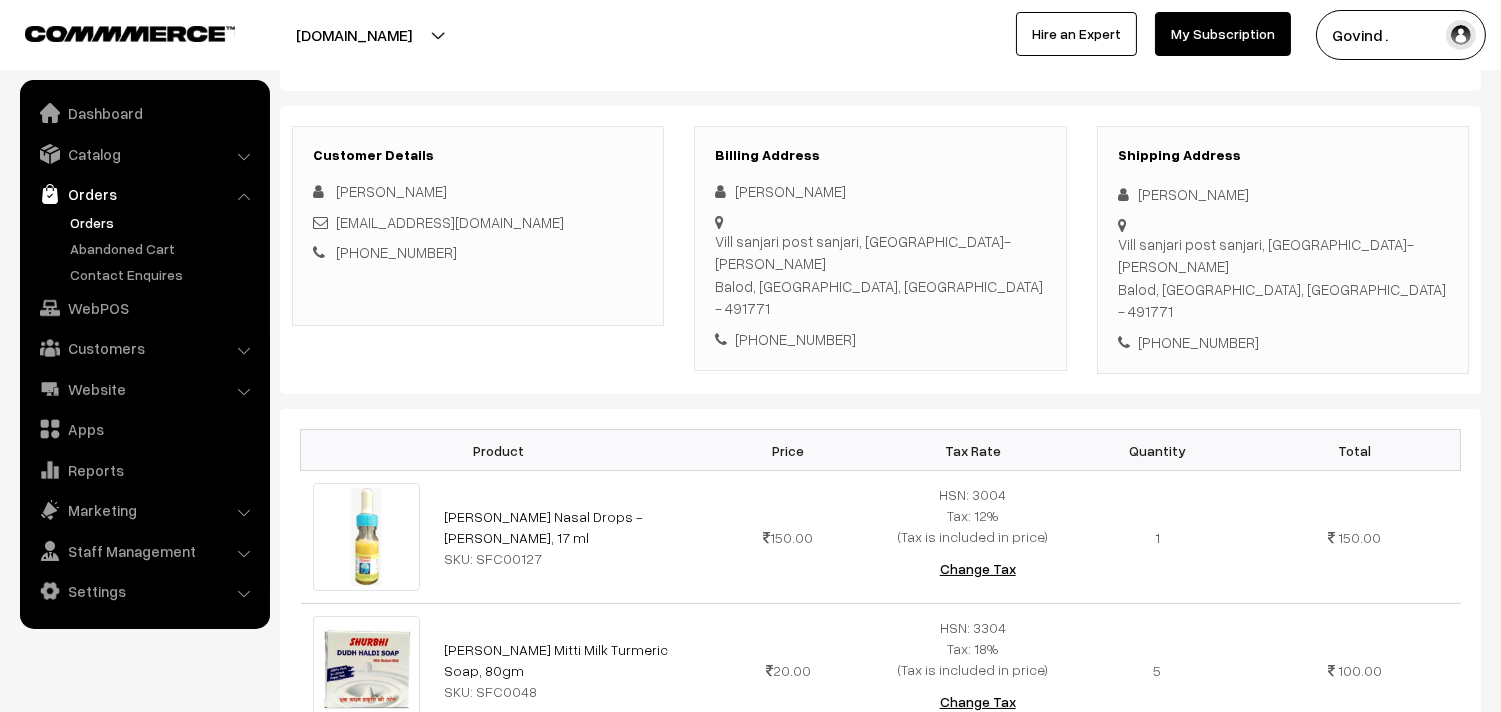 scroll, scrollTop: 200, scrollLeft: 0, axis: vertical 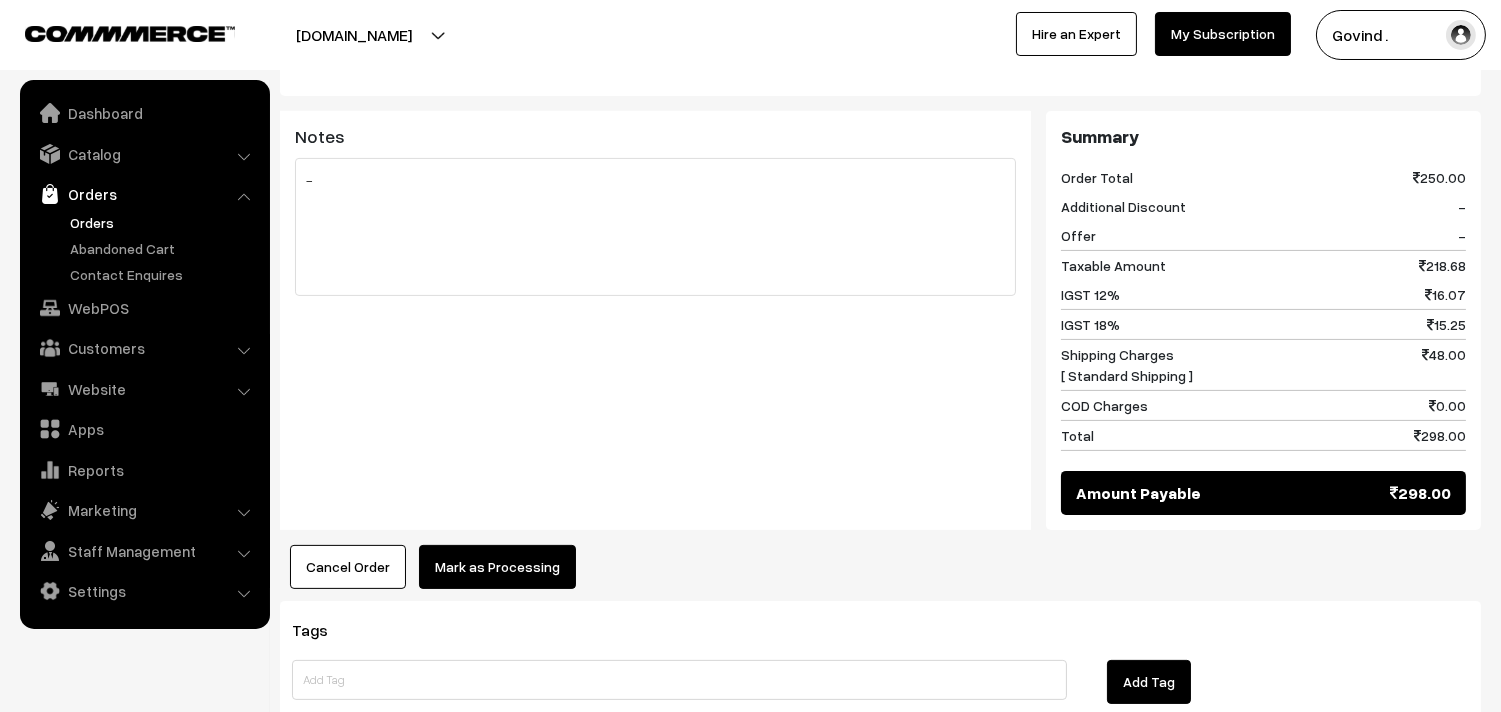 click on "Thank you for showing interest. Our team will call you shortly.
Close
shopforcows.com
Go to Website
Create New Store" at bounding box center (750, -576) 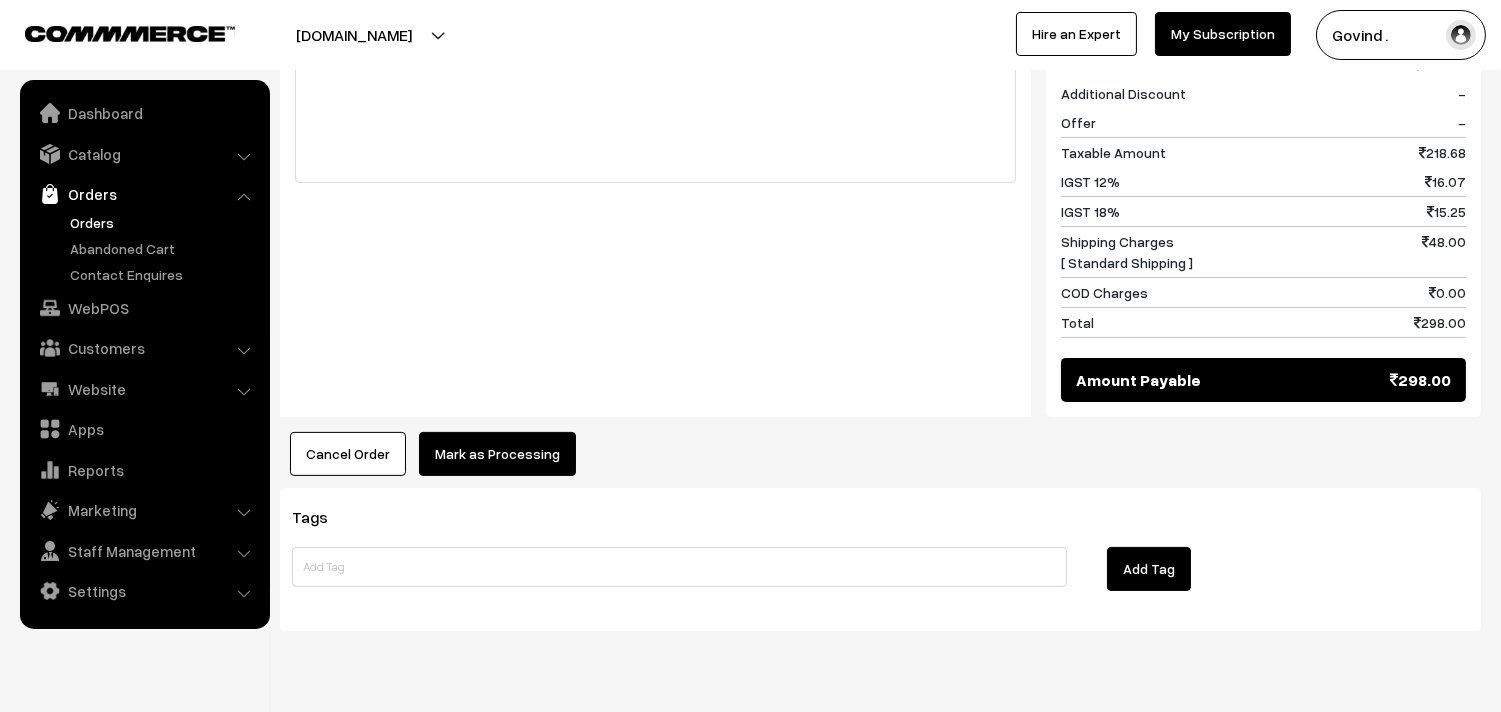 click on "Product
Price
Tax Rate
Quantity
Total
Surbhi Nasal Drops - Nasika Aushadhi, 17 ml
SKU: SFC00127" at bounding box center [880, 40] 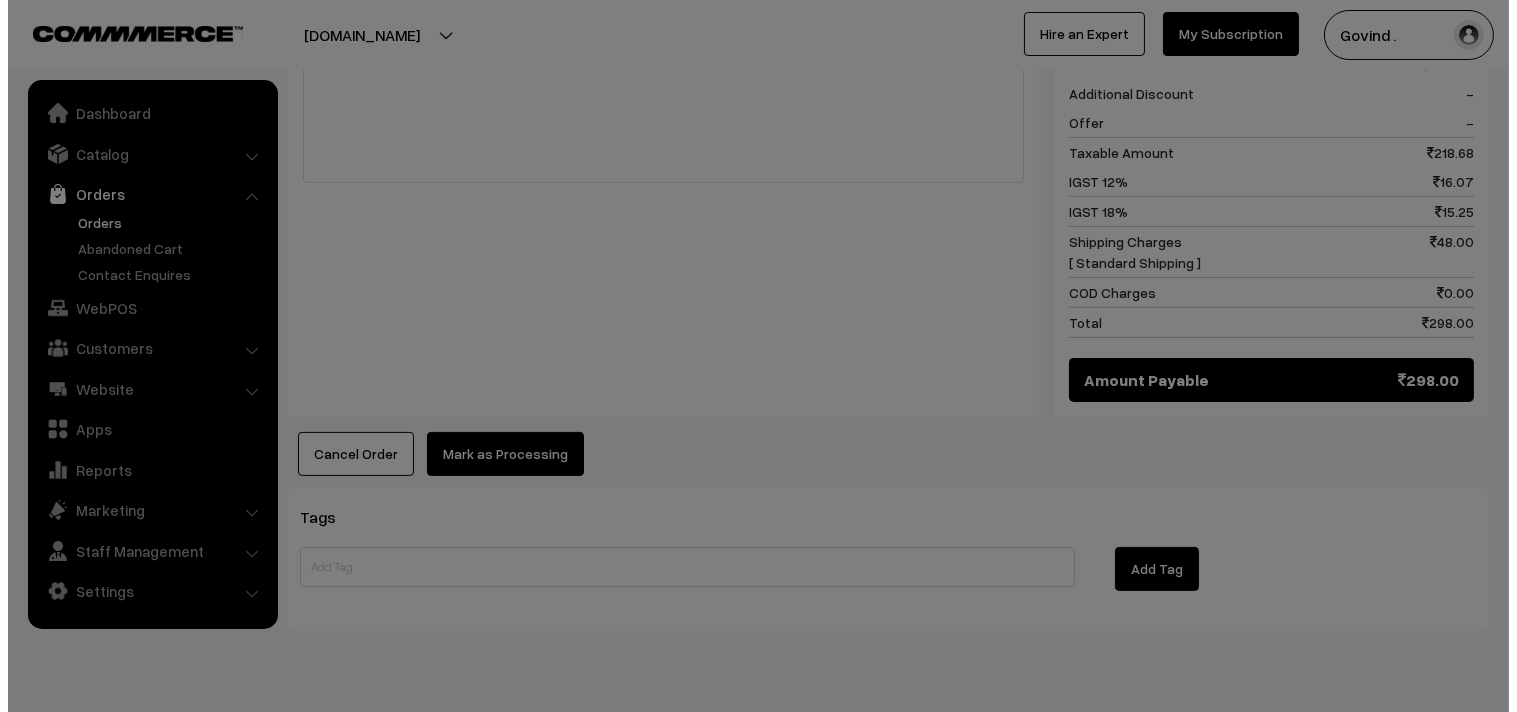 scroll, scrollTop: 1050, scrollLeft: 0, axis: vertical 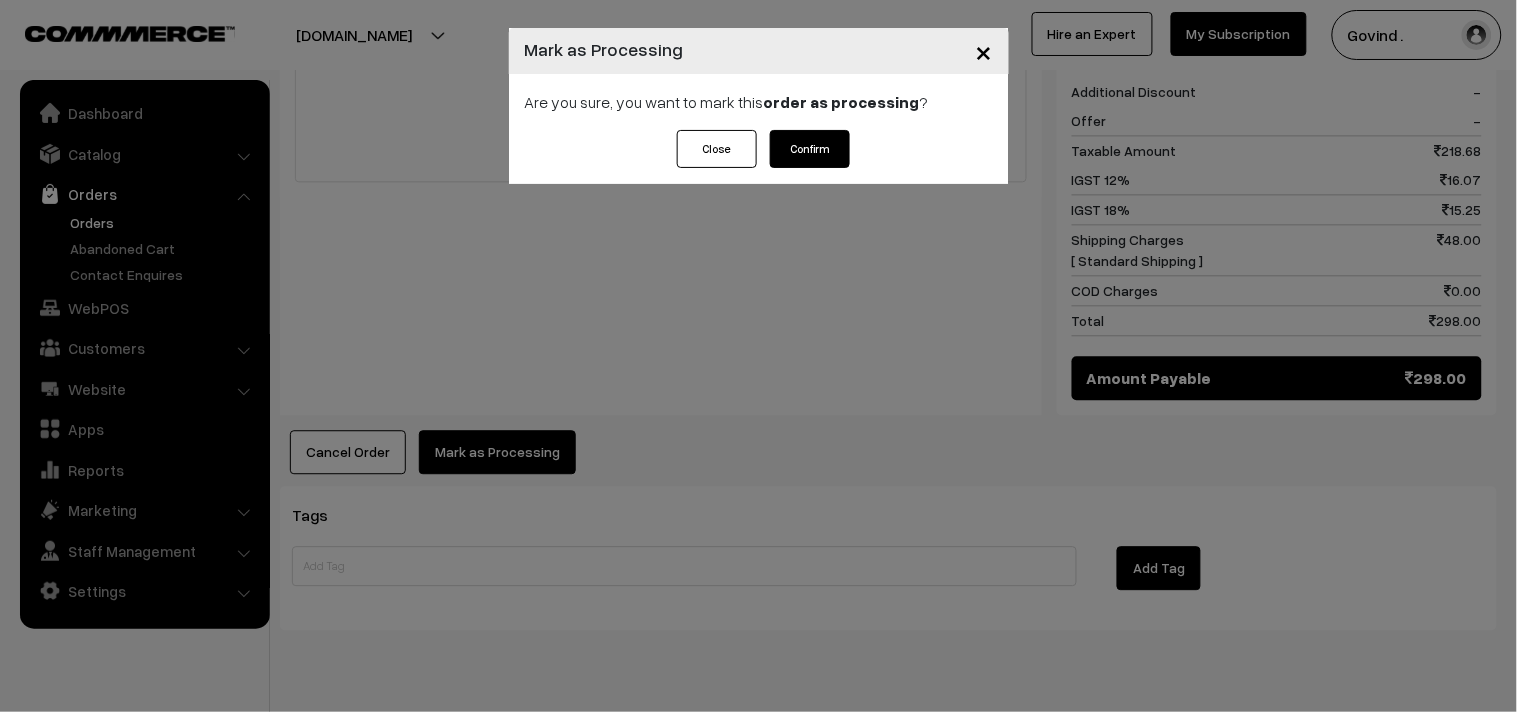 click on "Confirm" at bounding box center [810, 149] 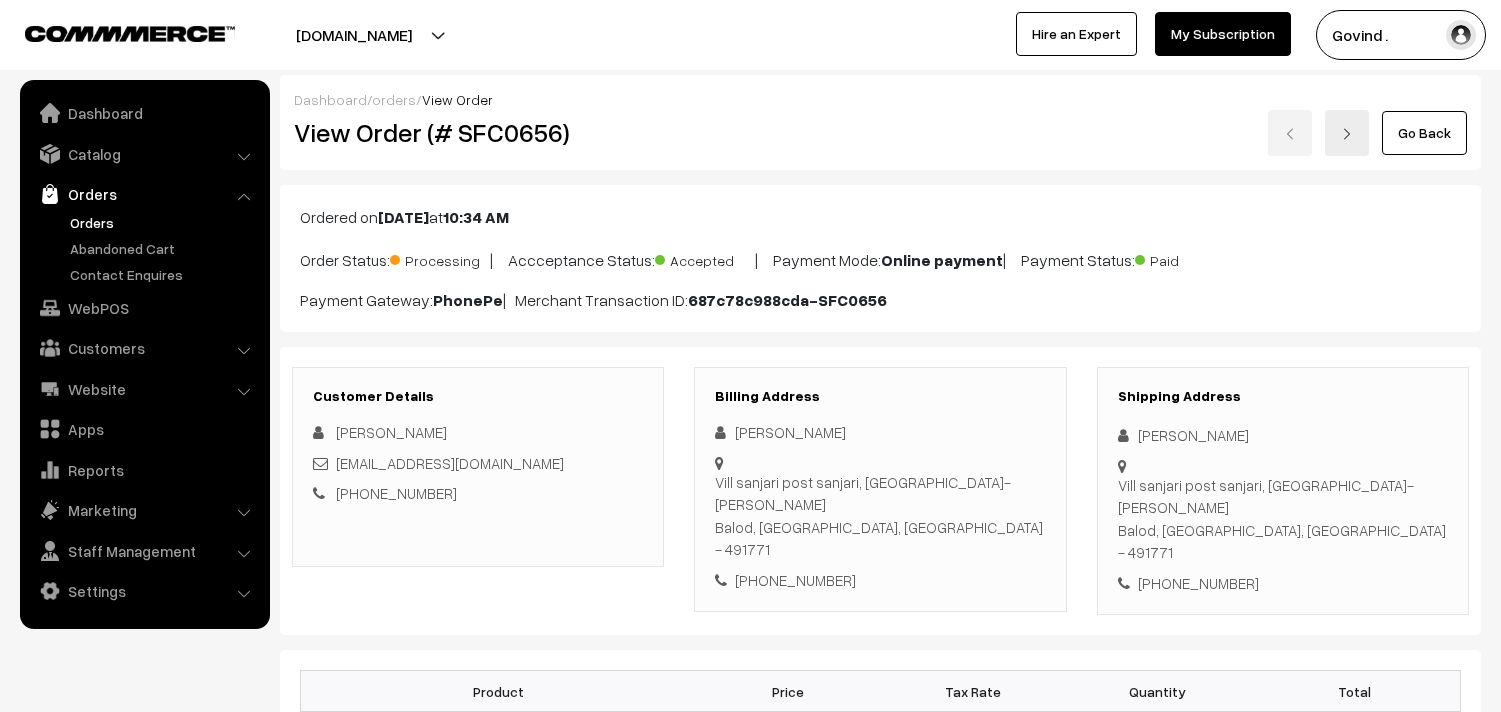 scroll, scrollTop: 0, scrollLeft: 0, axis: both 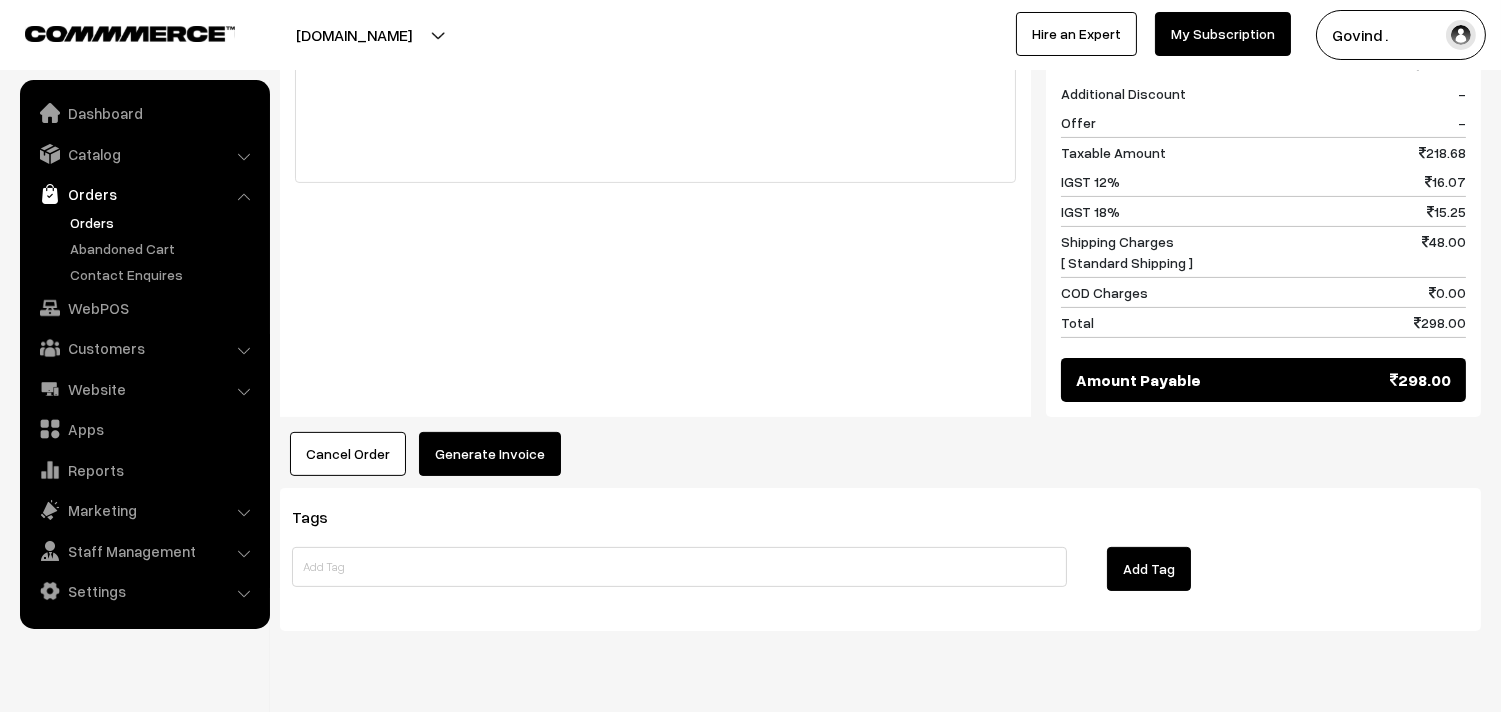 click on "Generate Invoice" at bounding box center [490, 454] 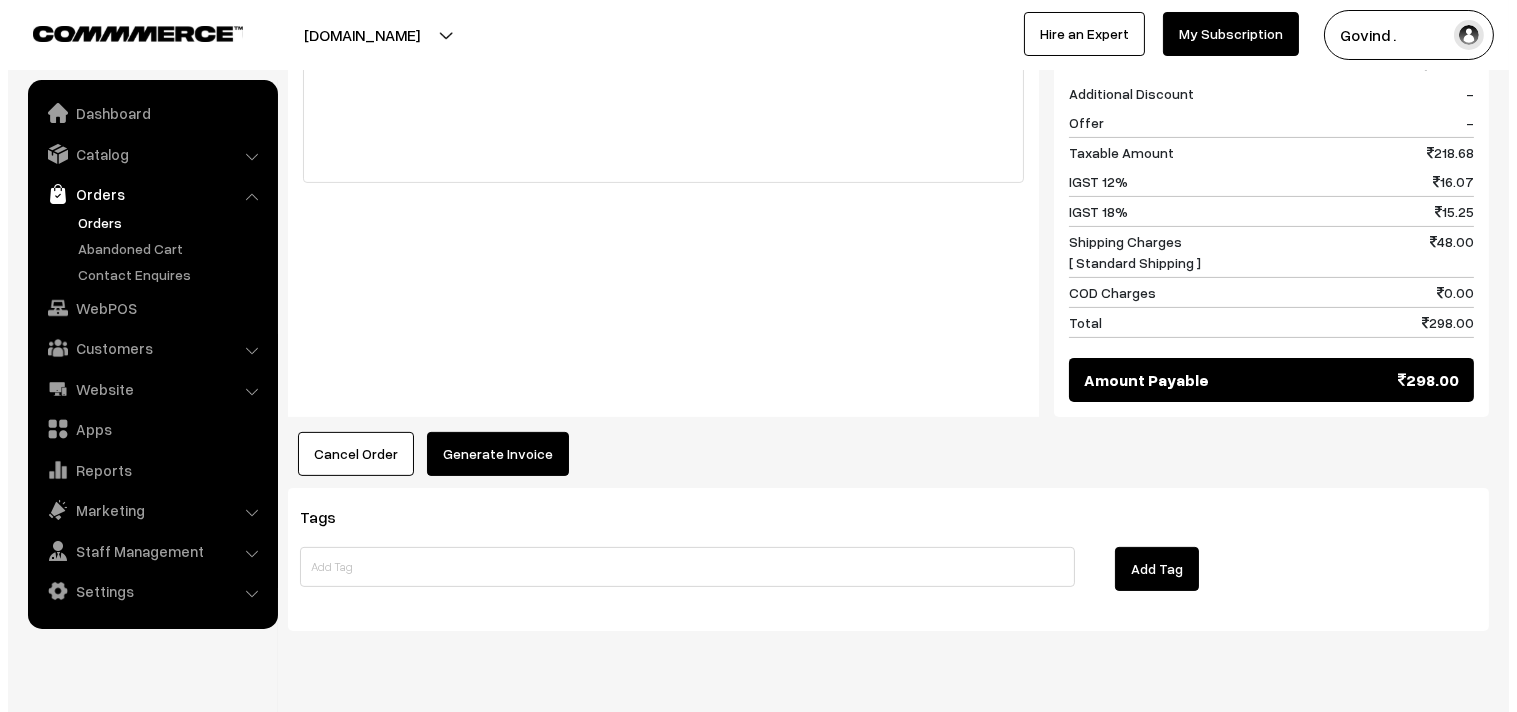 scroll, scrollTop: 1050, scrollLeft: 0, axis: vertical 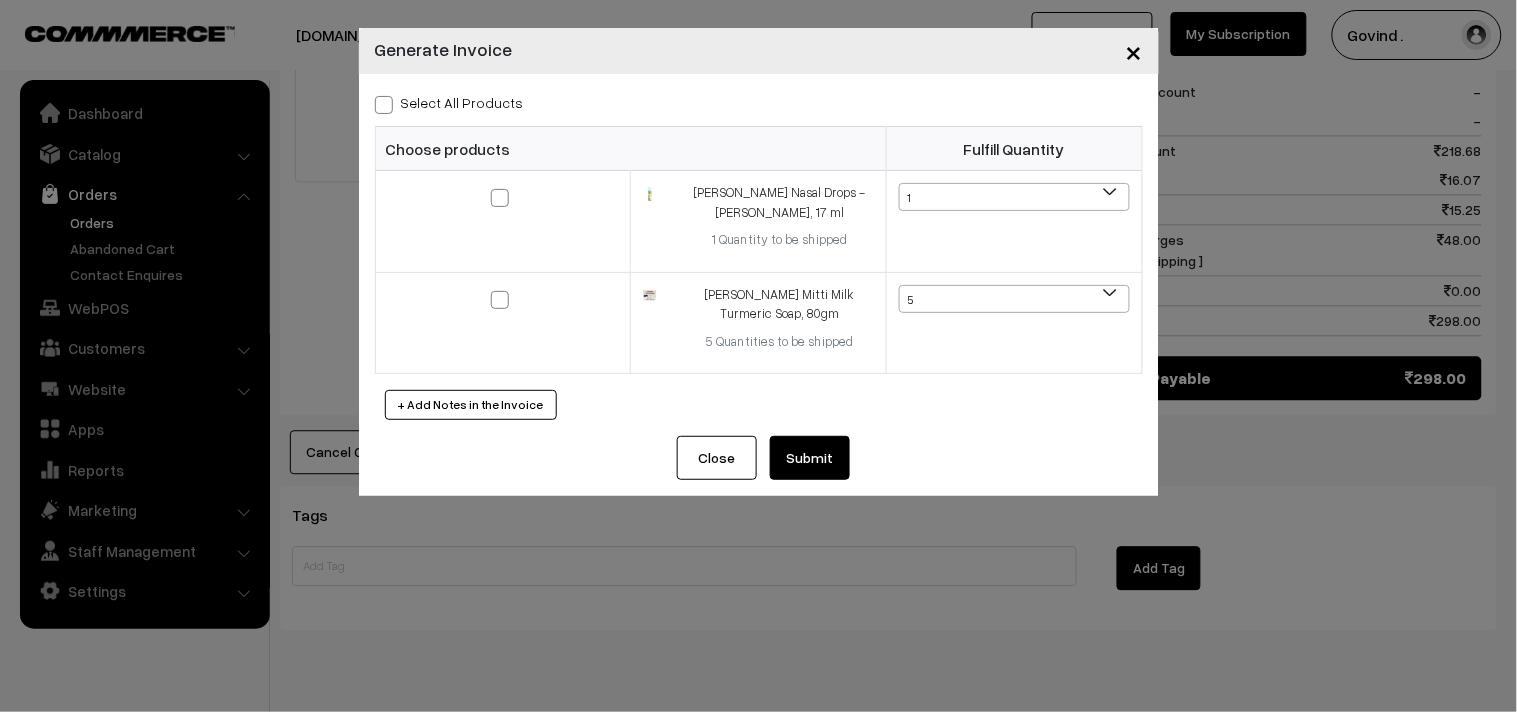 click at bounding box center [384, 105] 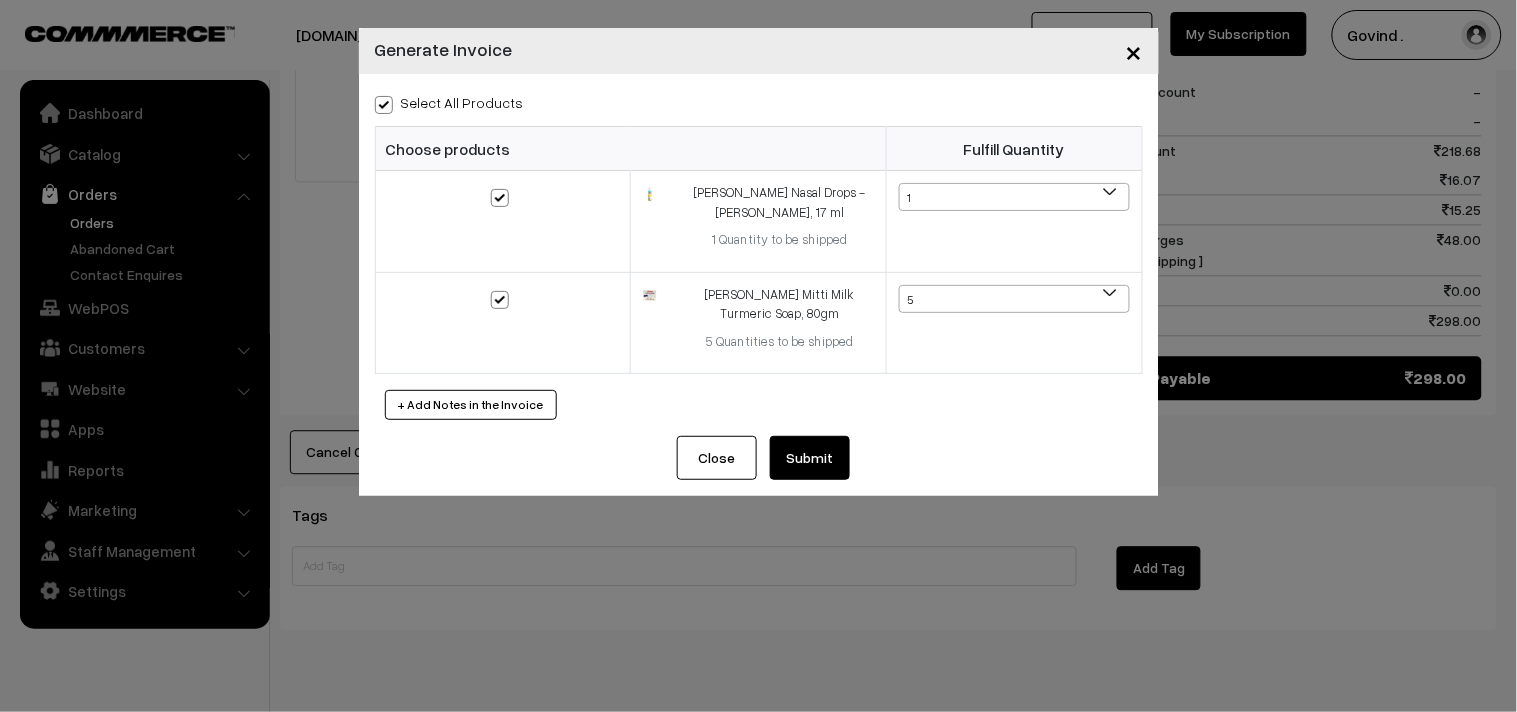 checkbox on "true" 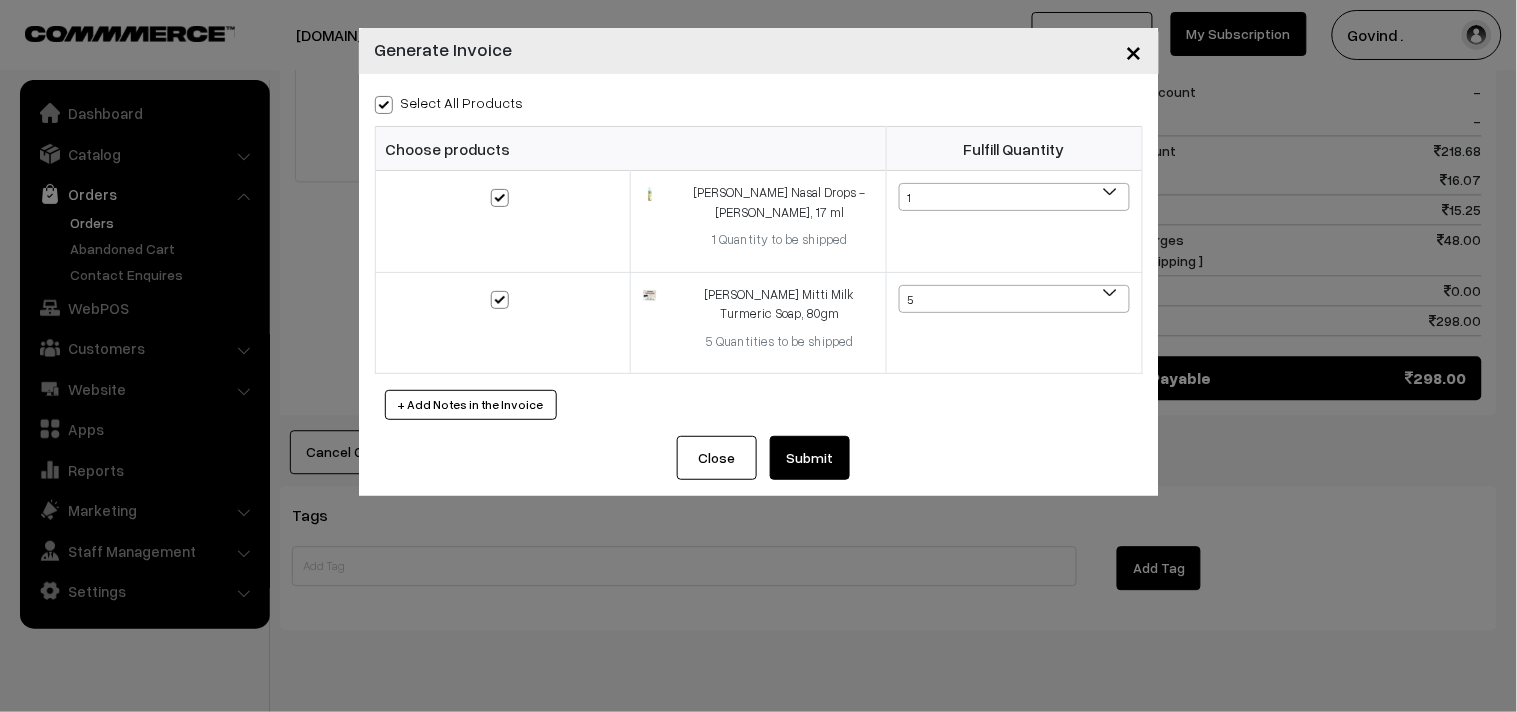 click on "Submit" at bounding box center (810, 458) 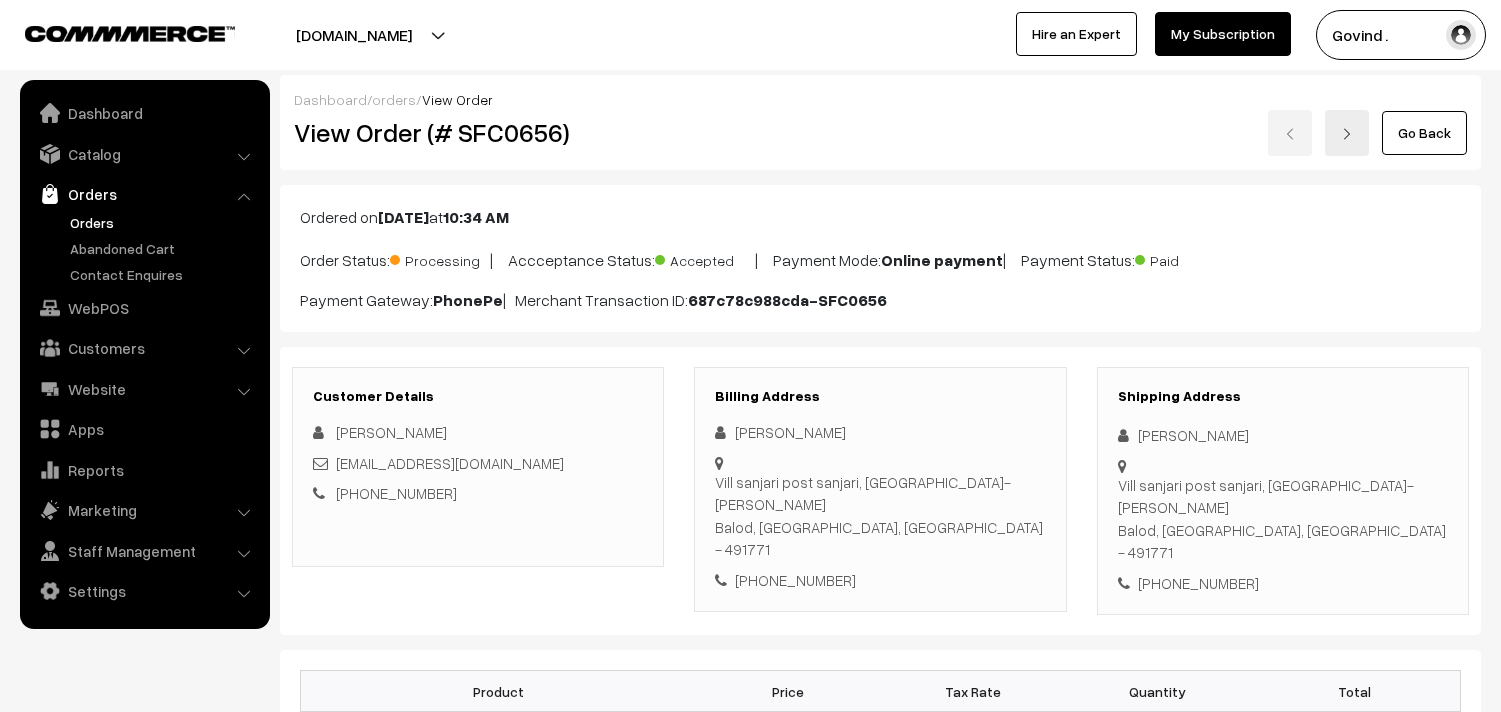 scroll, scrollTop: 1050, scrollLeft: 0, axis: vertical 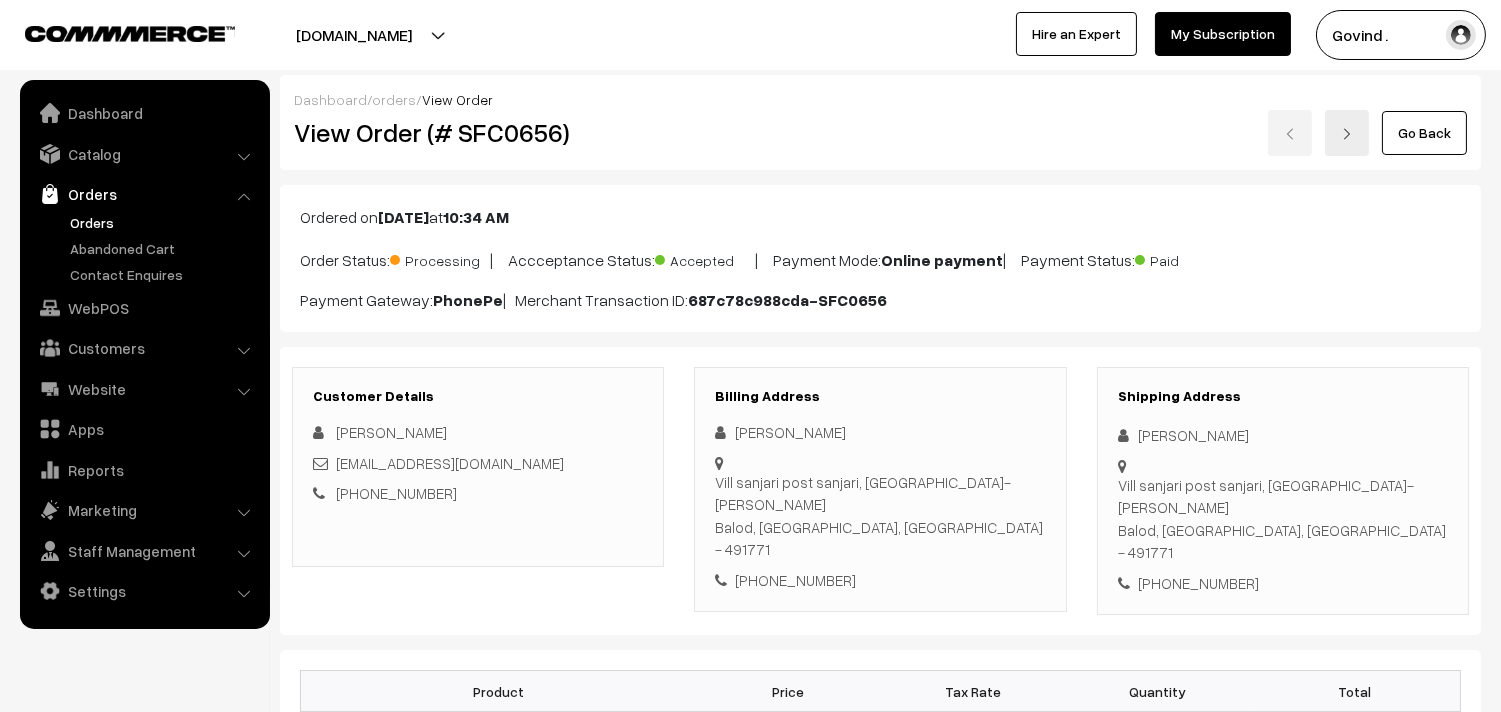 click on "Go Back" at bounding box center (1424, 133) 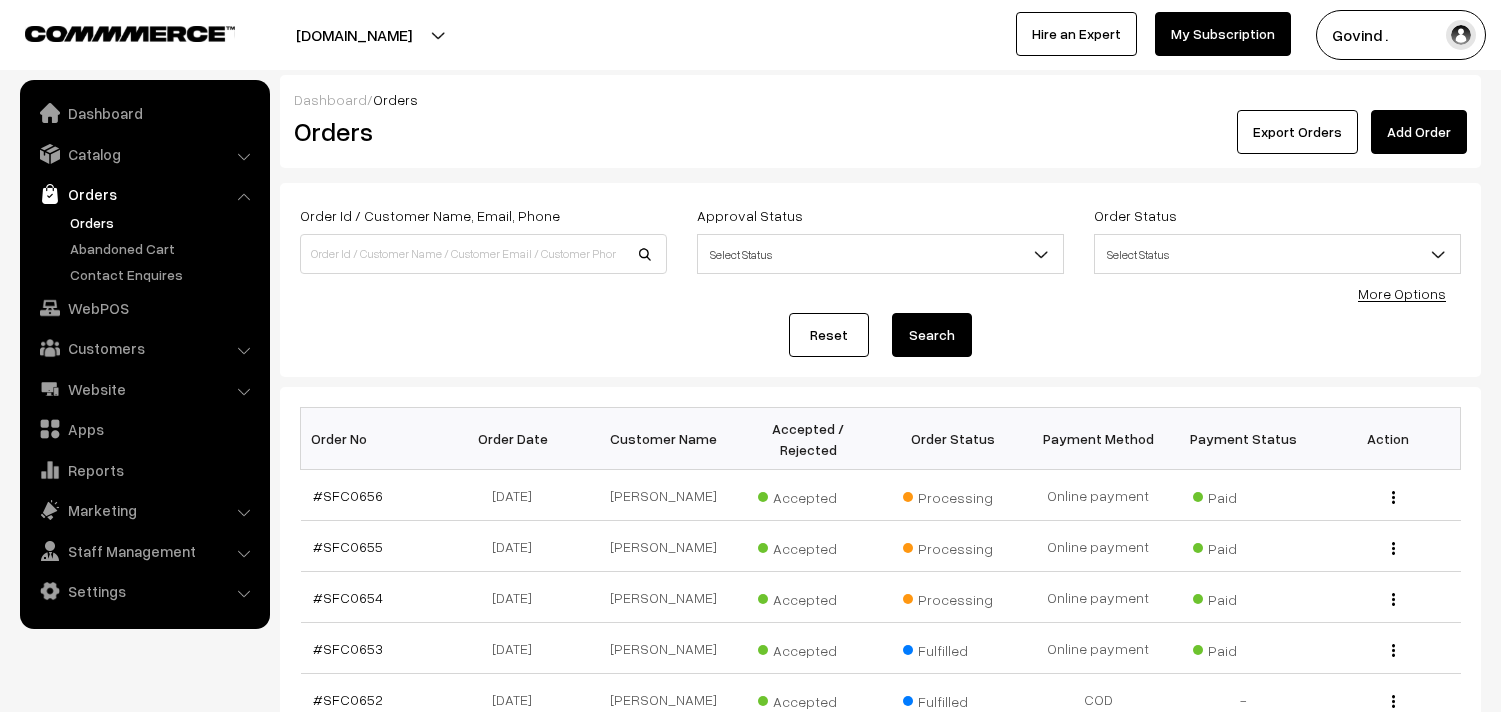 scroll, scrollTop: 0, scrollLeft: 0, axis: both 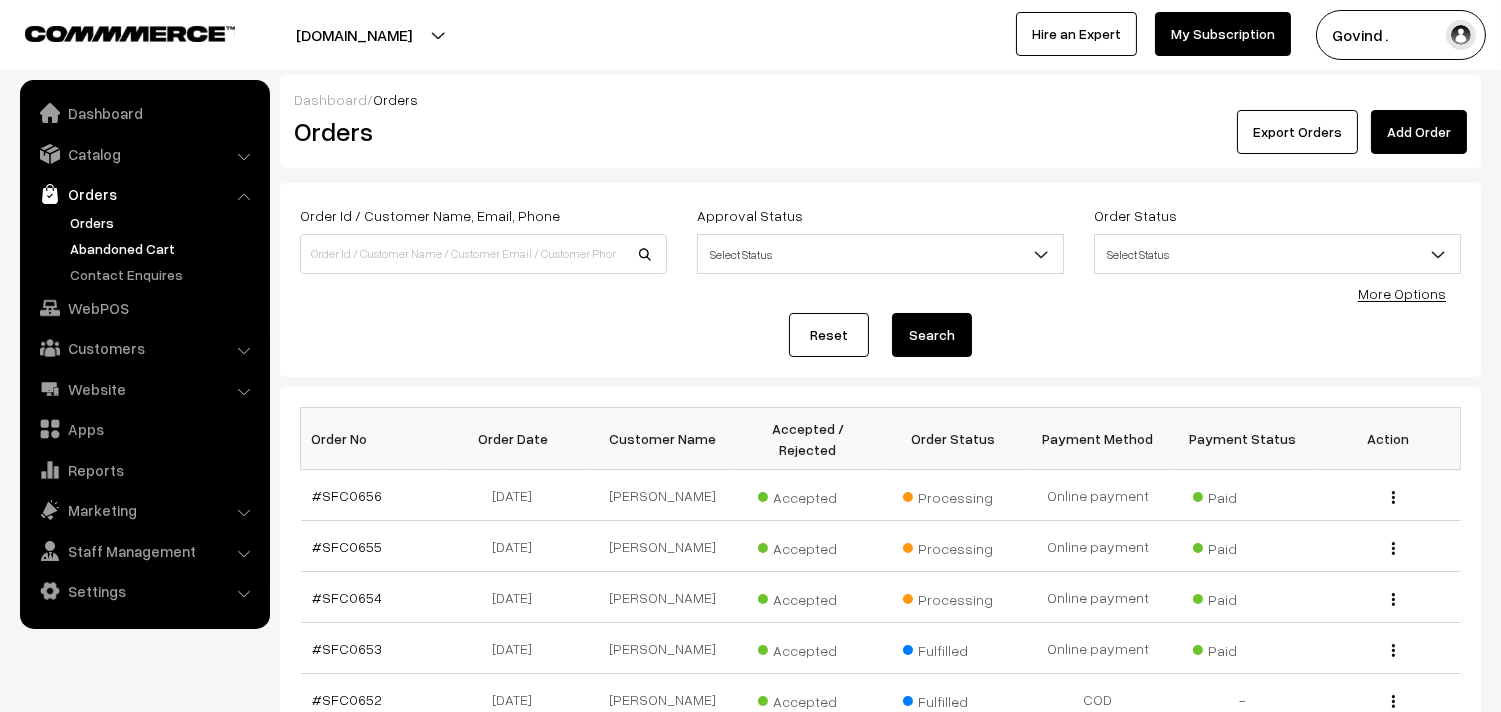 click on "Abandoned Cart" at bounding box center [164, 248] 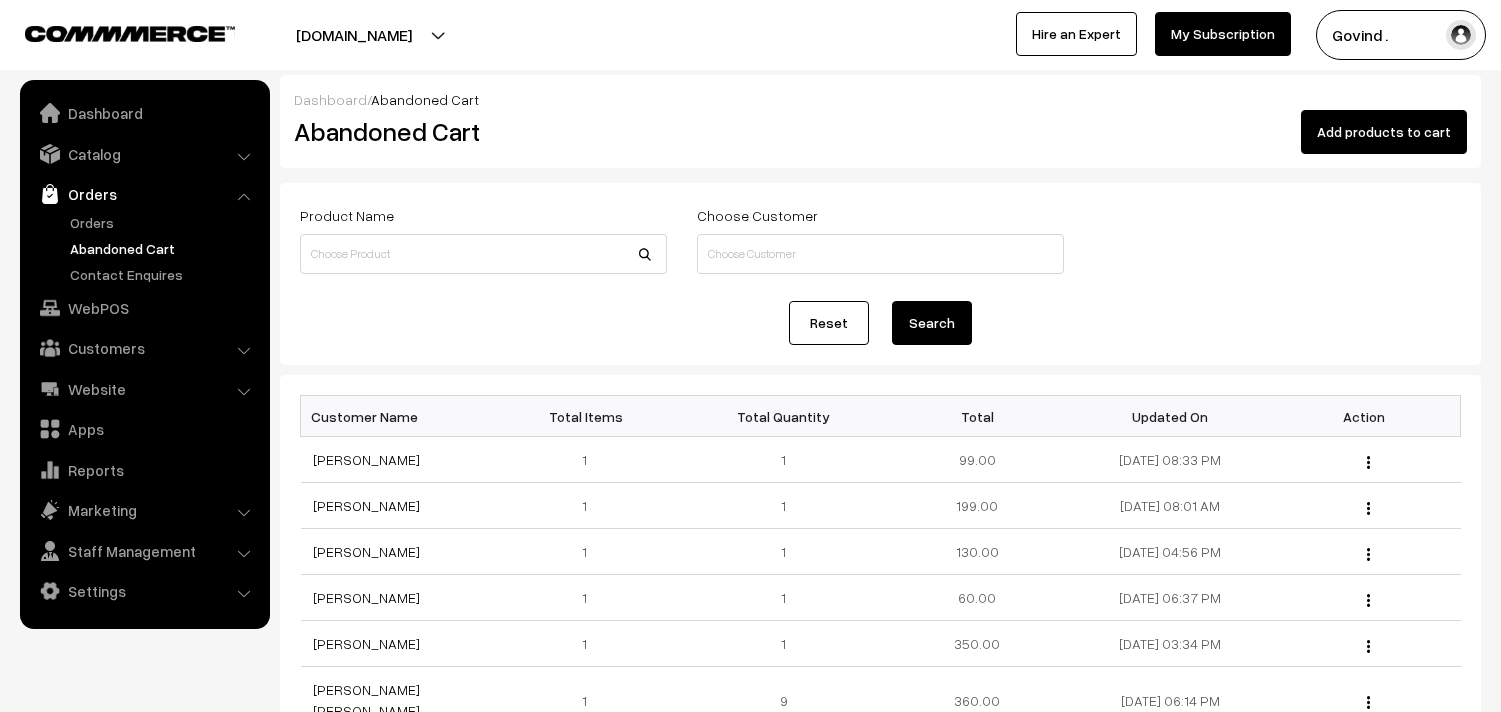 scroll, scrollTop: 0, scrollLeft: 0, axis: both 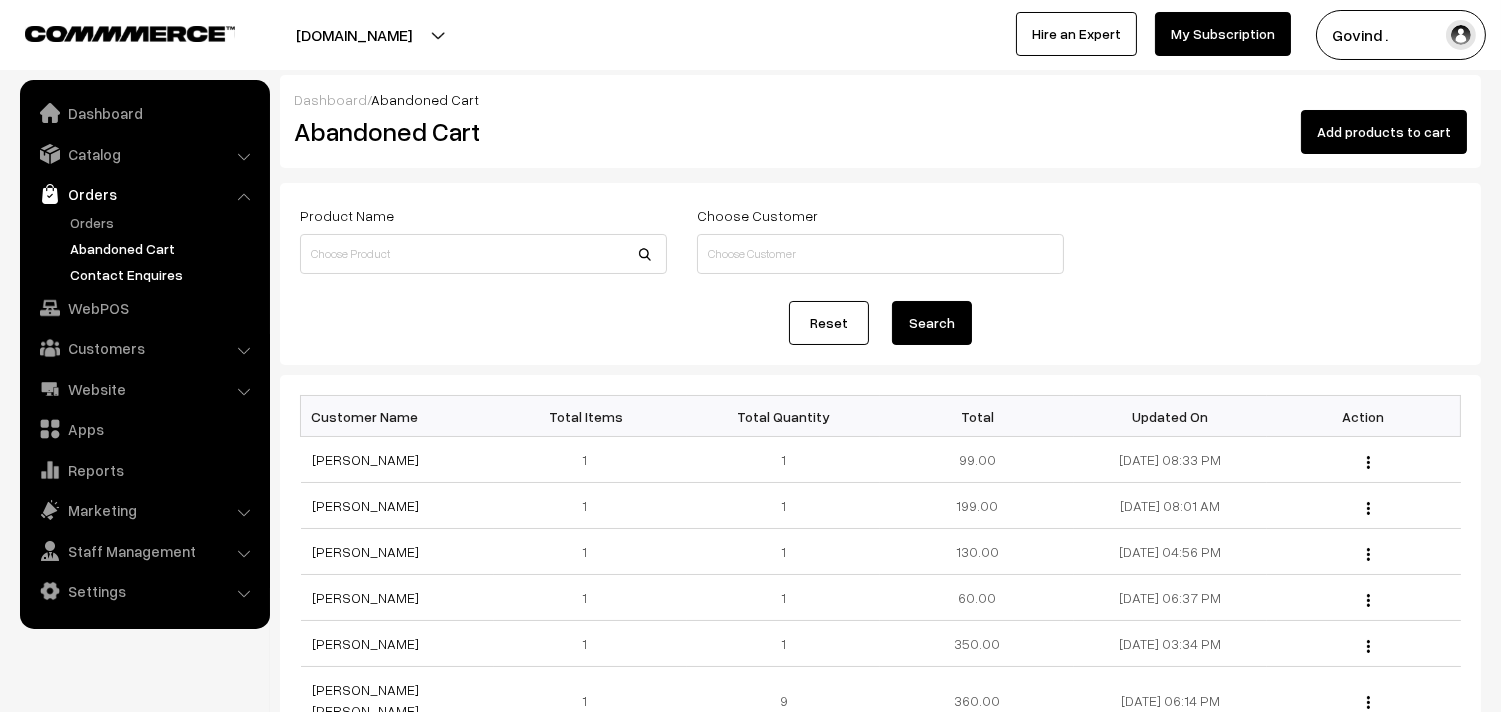 click on "Contact Enquires" at bounding box center (164, 274) 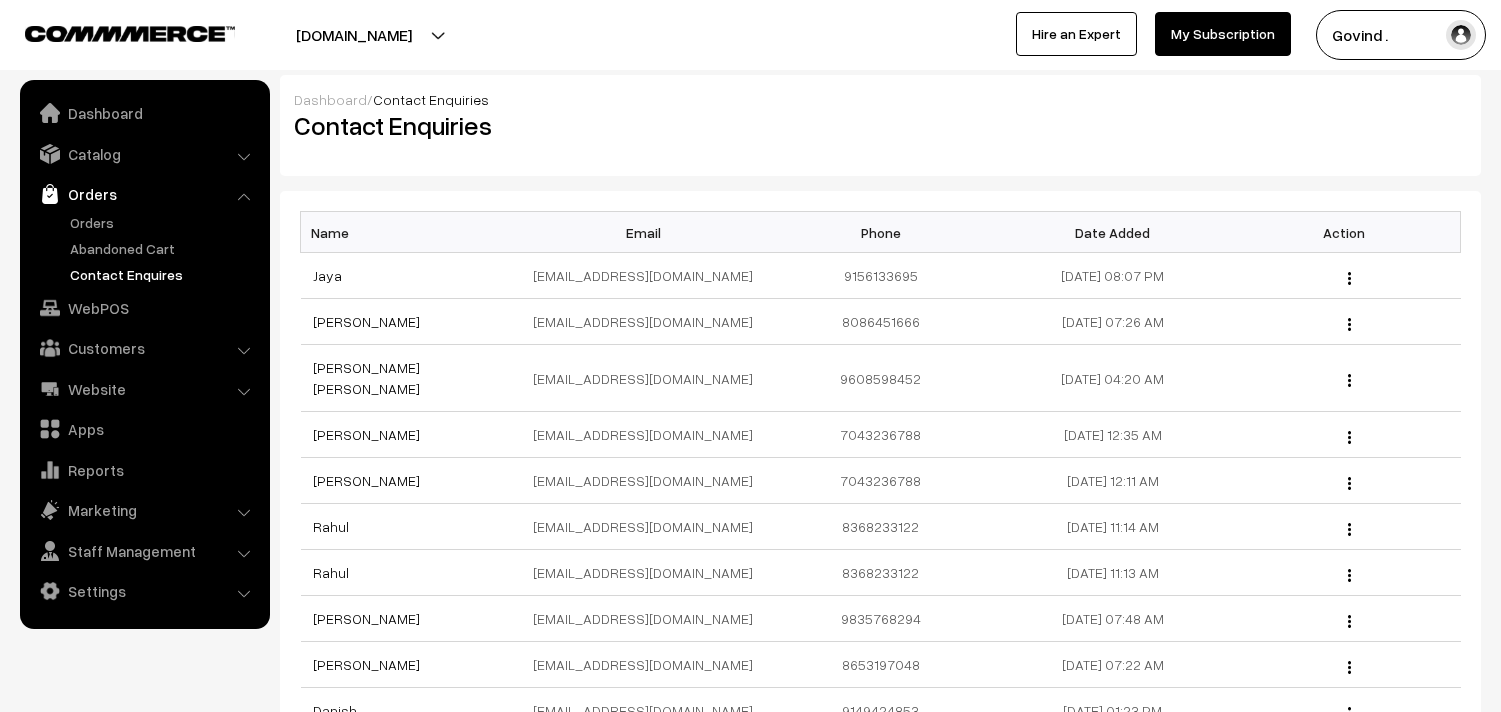 scroll, scrollTop: 0, scrollLeft: 0, axis: both 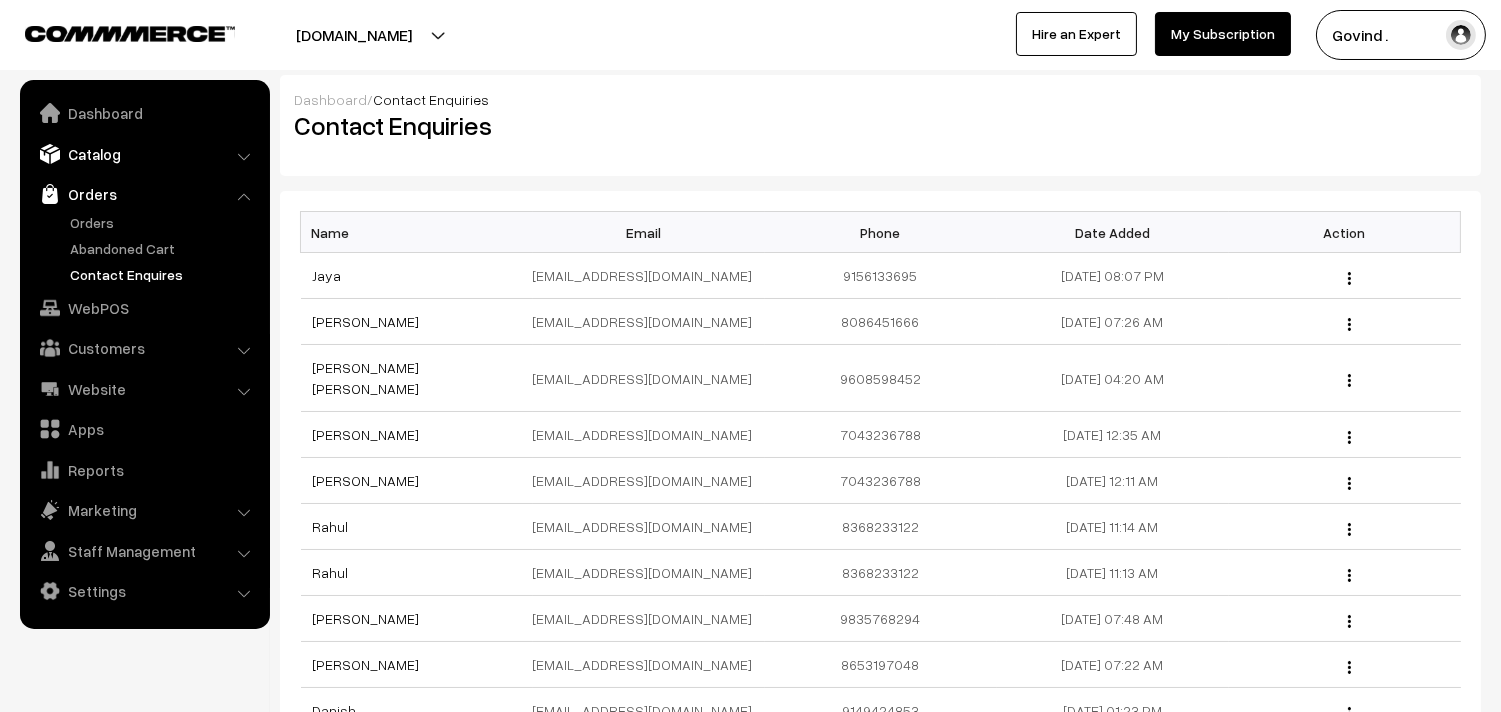 click on "Catalog" at bounding box center (144, 154) 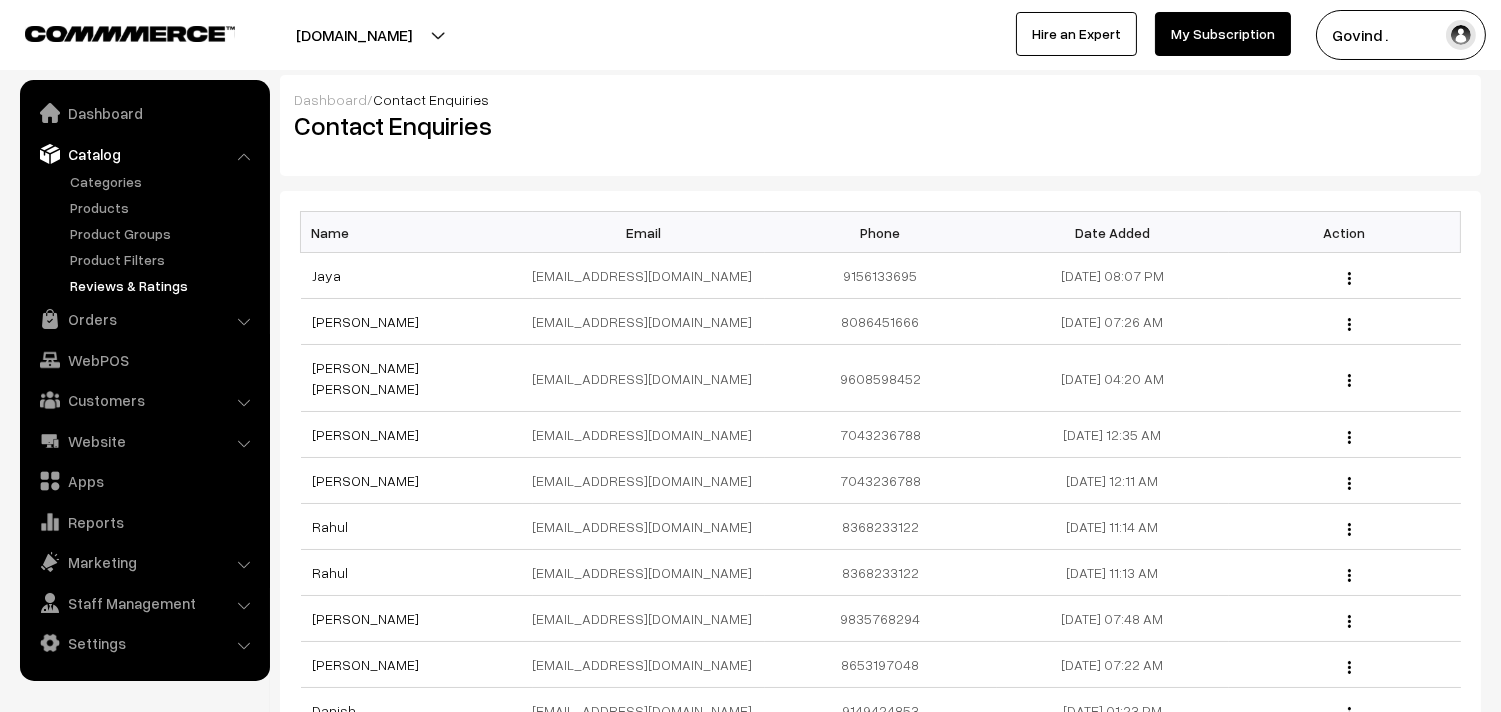 click on "Reviews & Ratings" at bounding box center [164, 285] 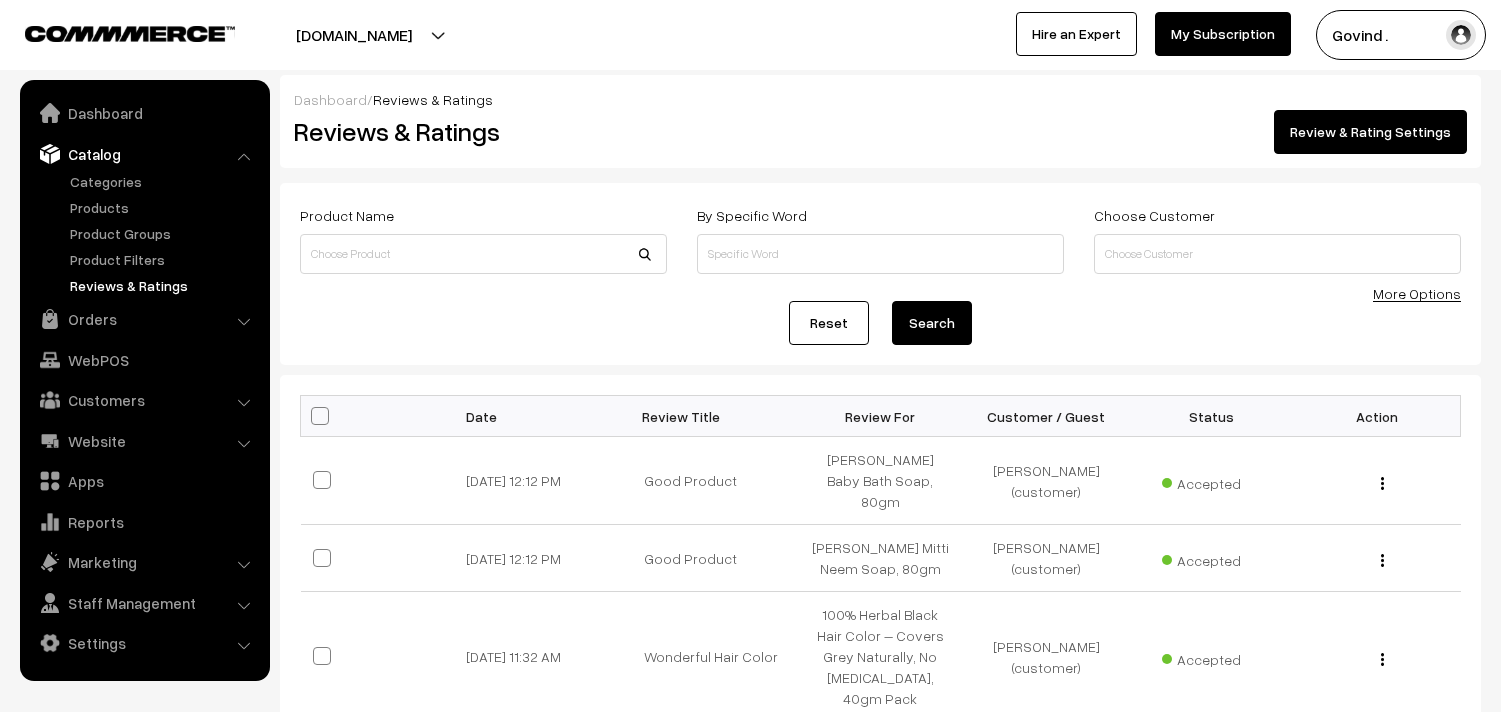 scroll, scrollTop: 0, scrollLeft: 0, axis: both 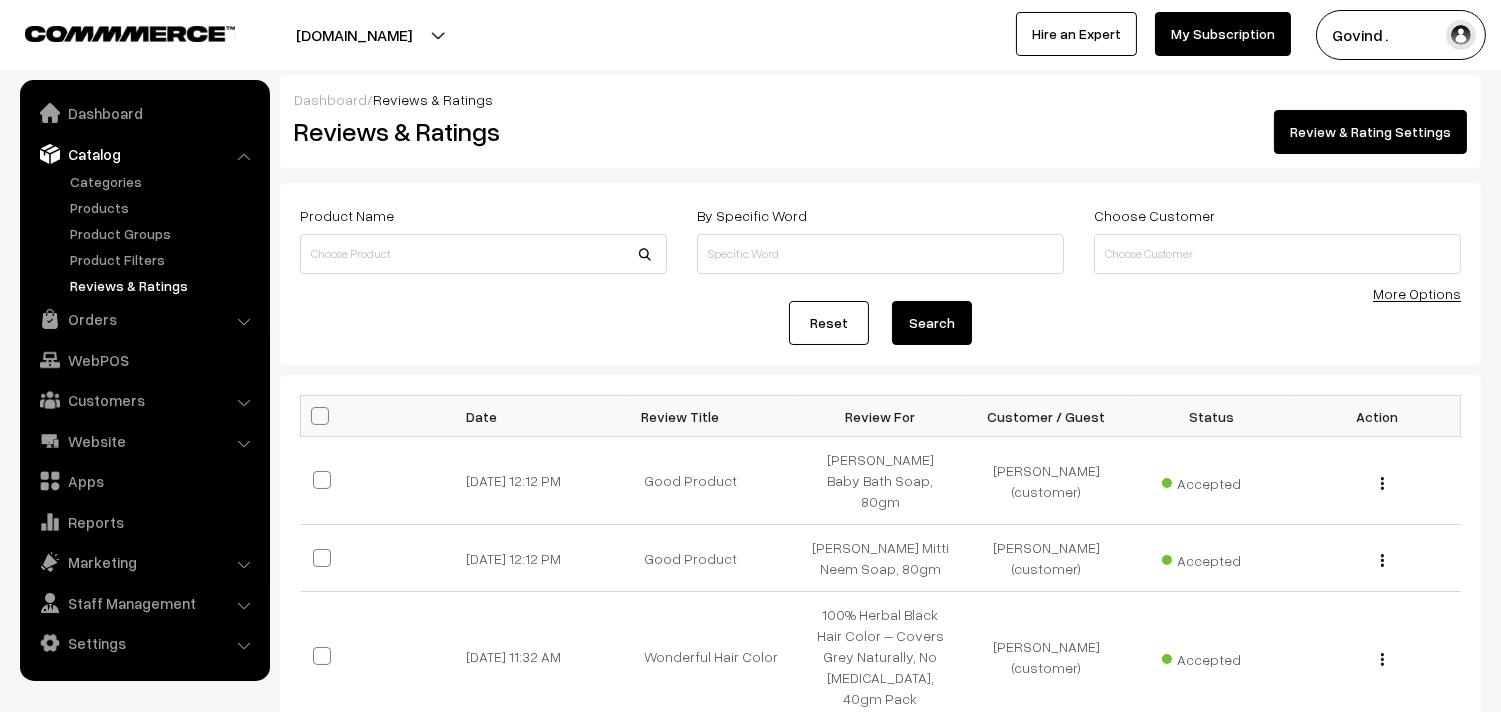click on "Catalog" at bounding box center [144, 154] 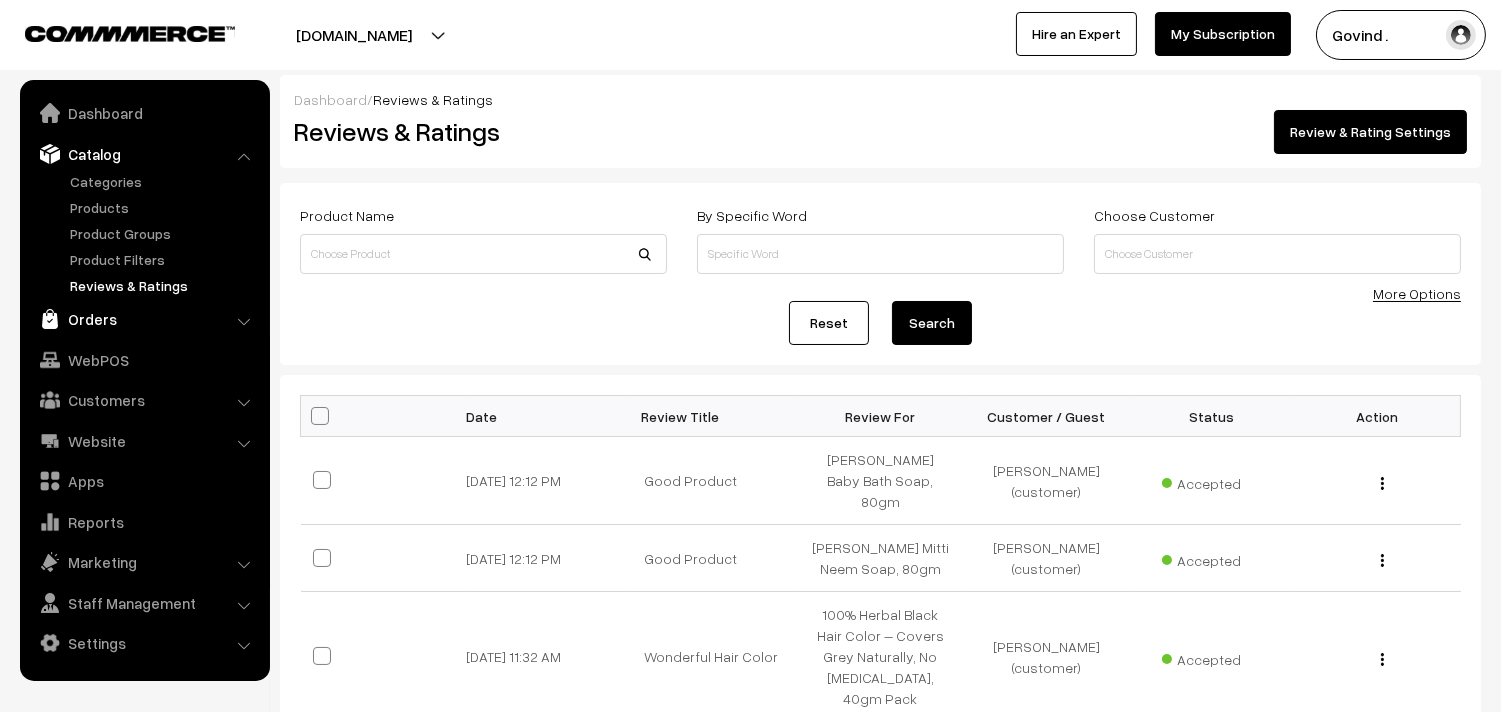 click on "Orders" at bounding box center (144, 319) 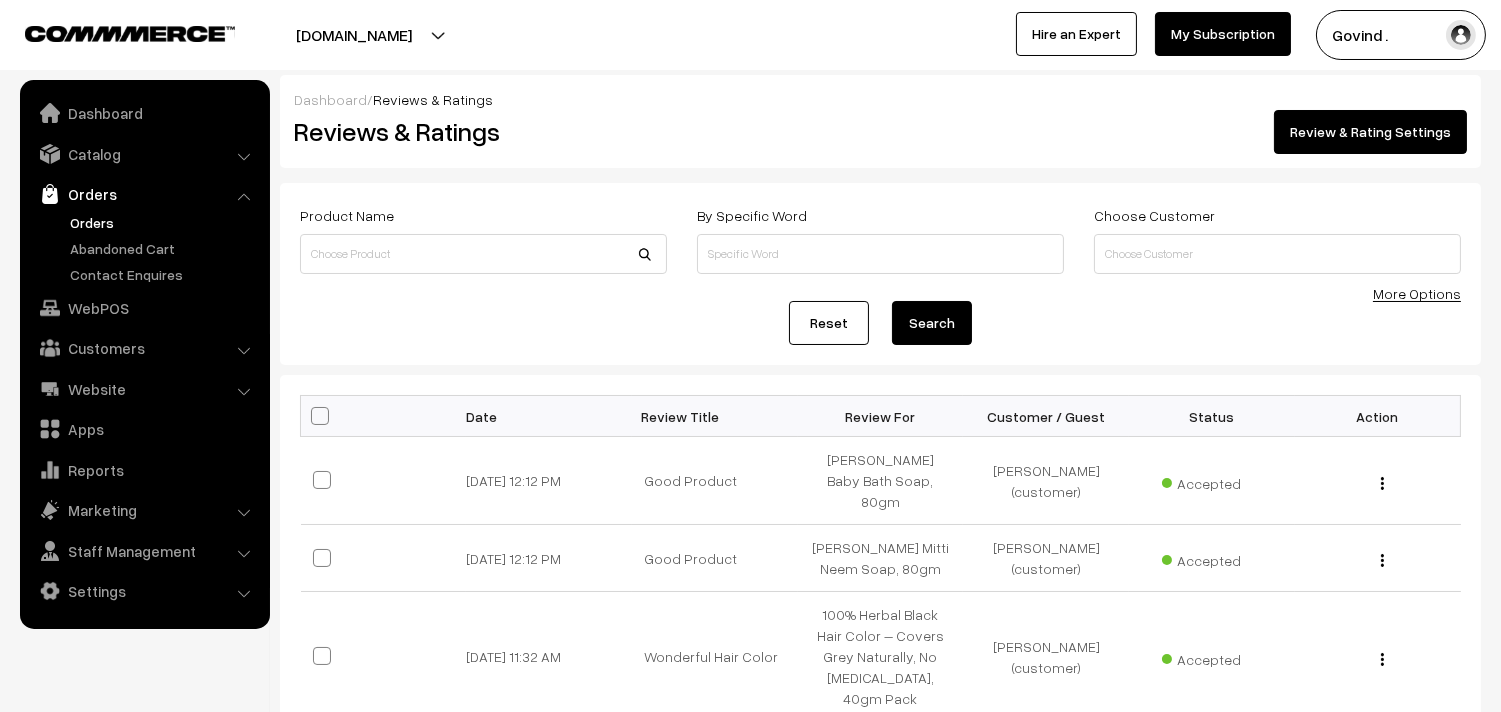 click on "Orders" at bounding box center (164, 222) 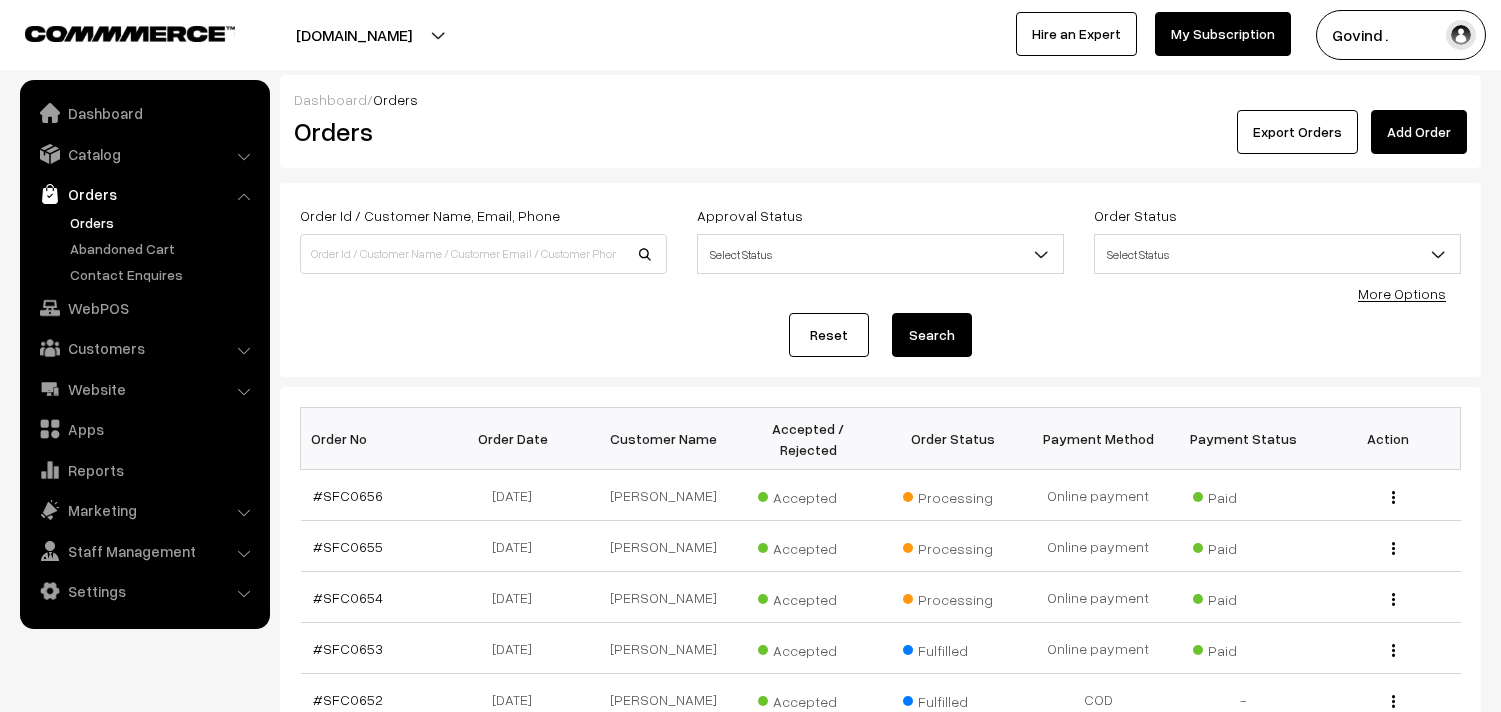 scroll, scrollTop: 0, scrollLeft: 0, axis: both 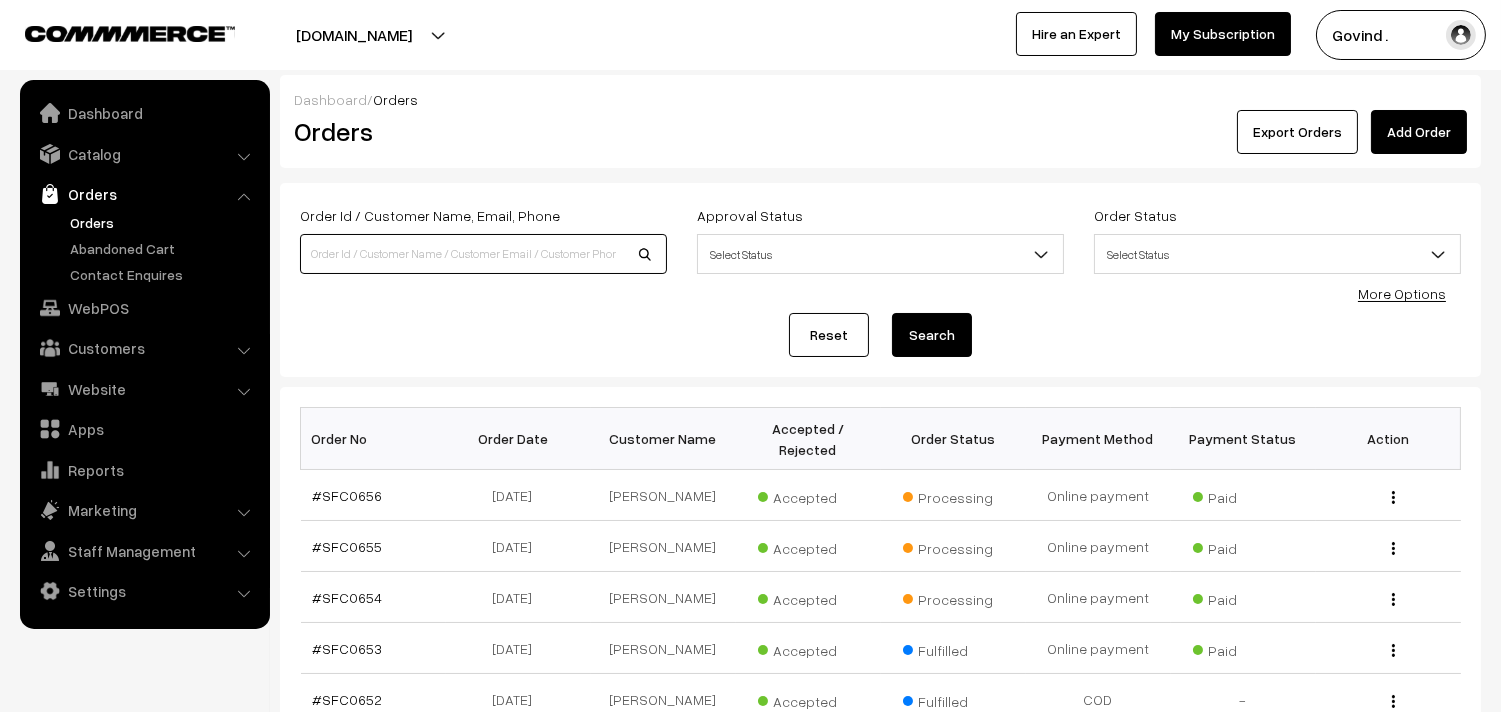 click at bounding box center (483, 254) 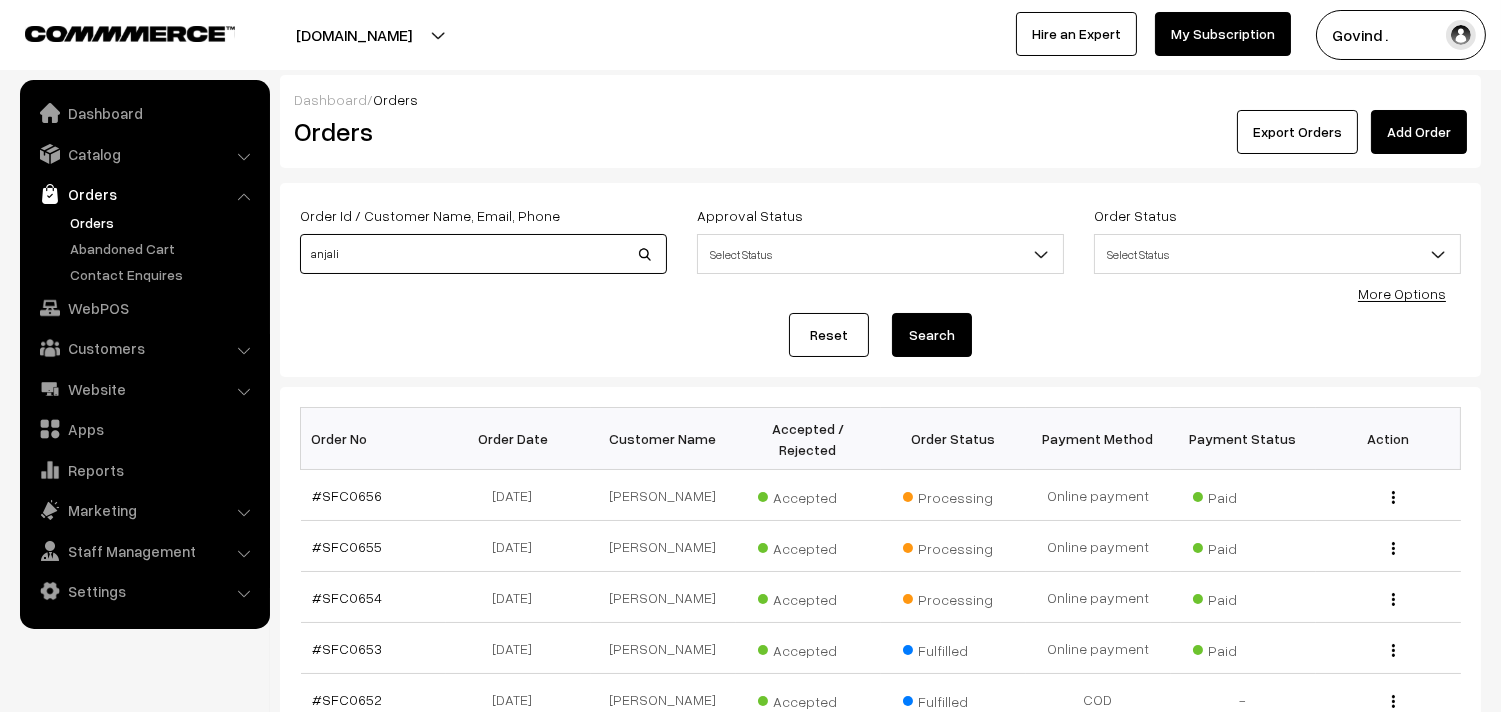 type on "anjali" 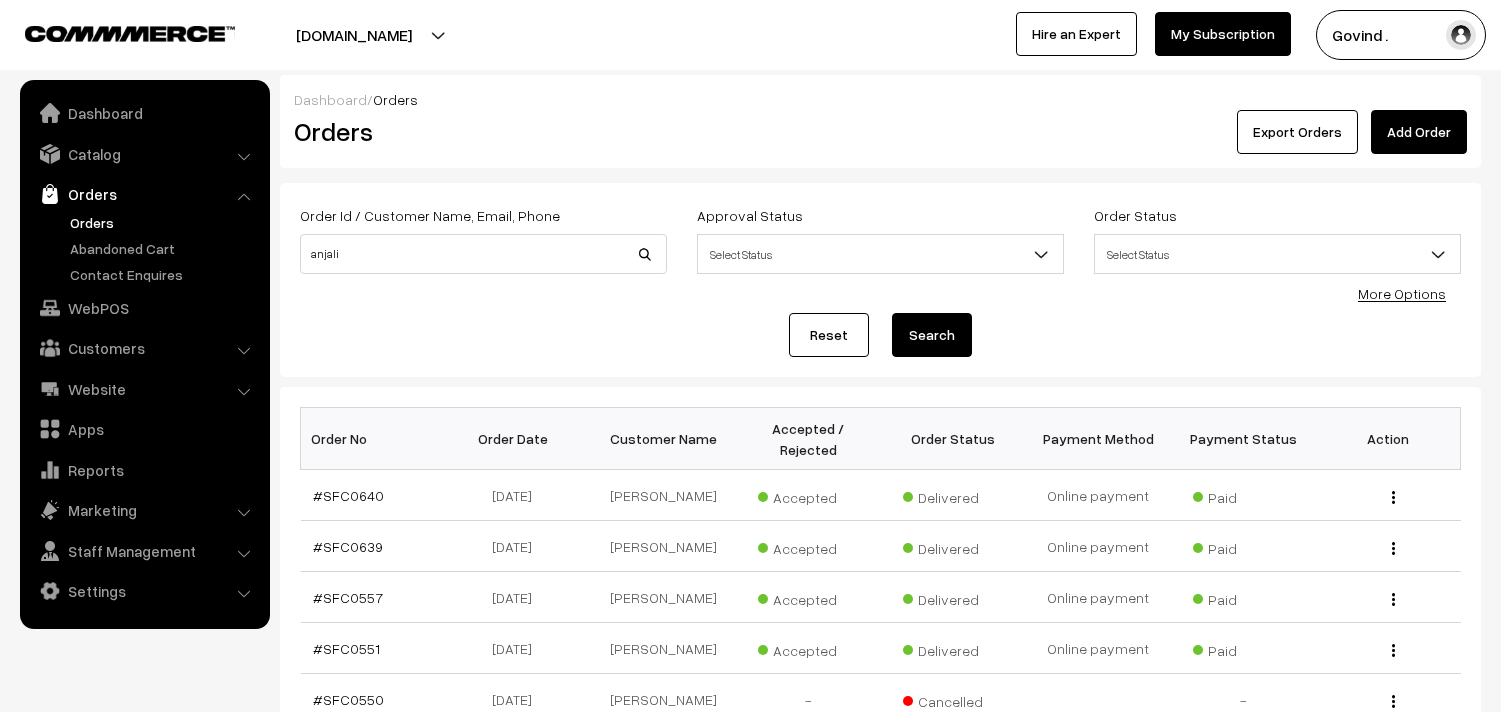 scroll, scrollTop: 0, scrollLeft: 0, axis: both 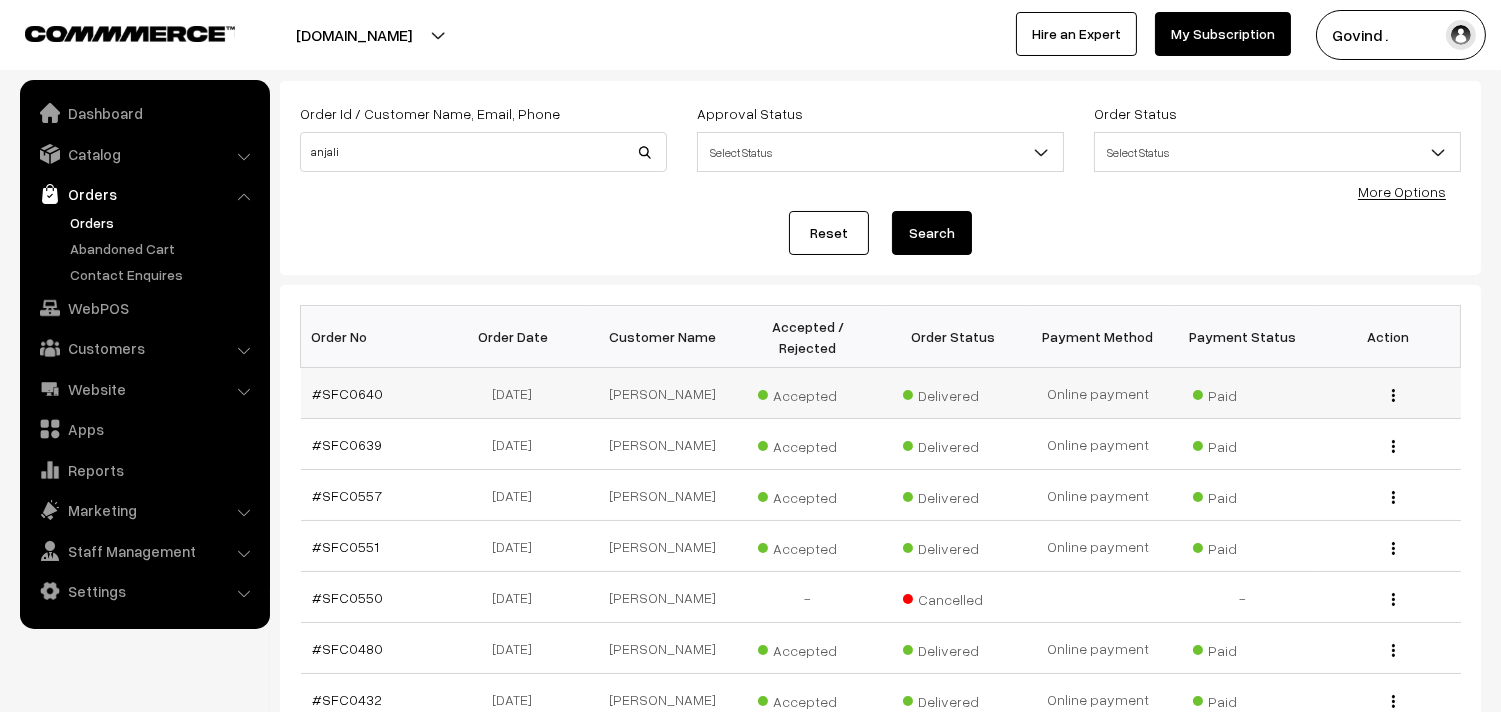 click on "View" at bounding box center [1388, 393] 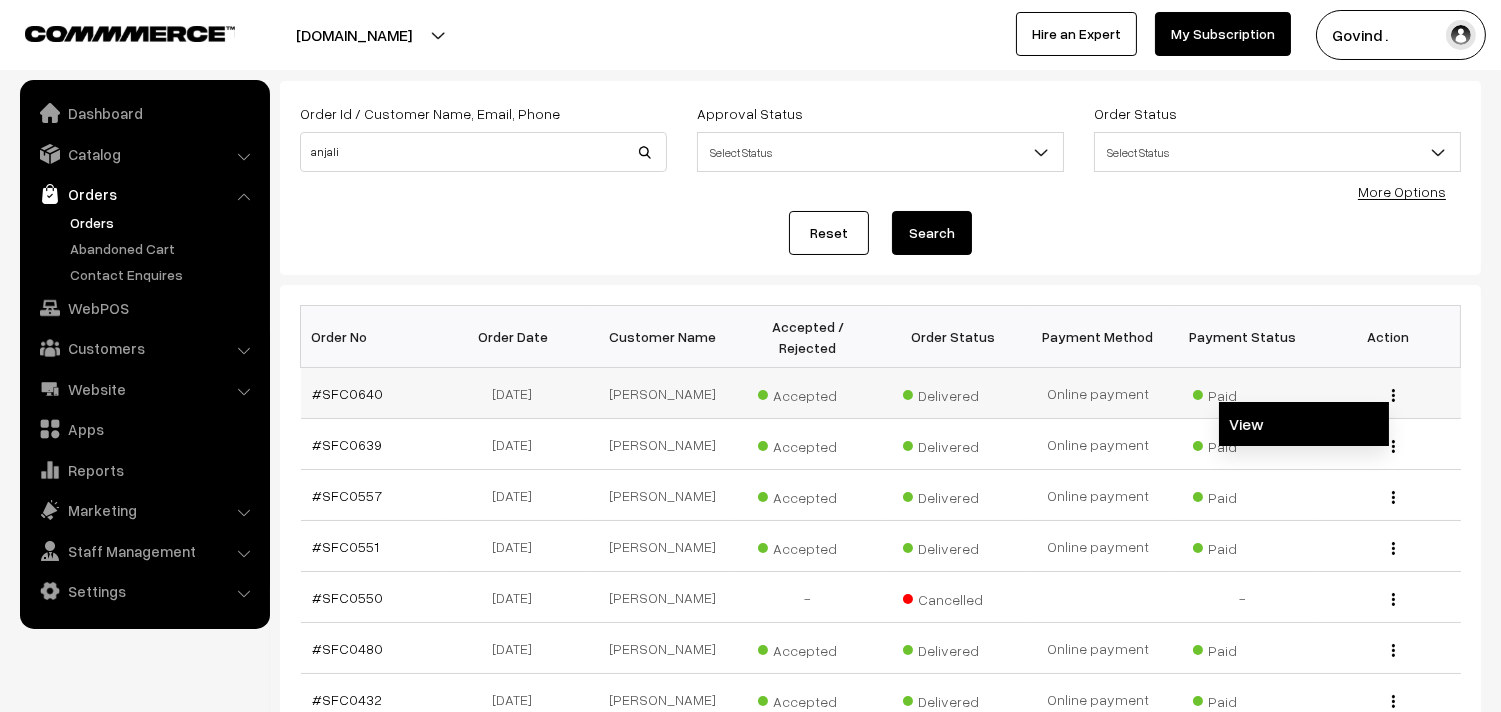 click on "View" at bounding box center [1304, 424] 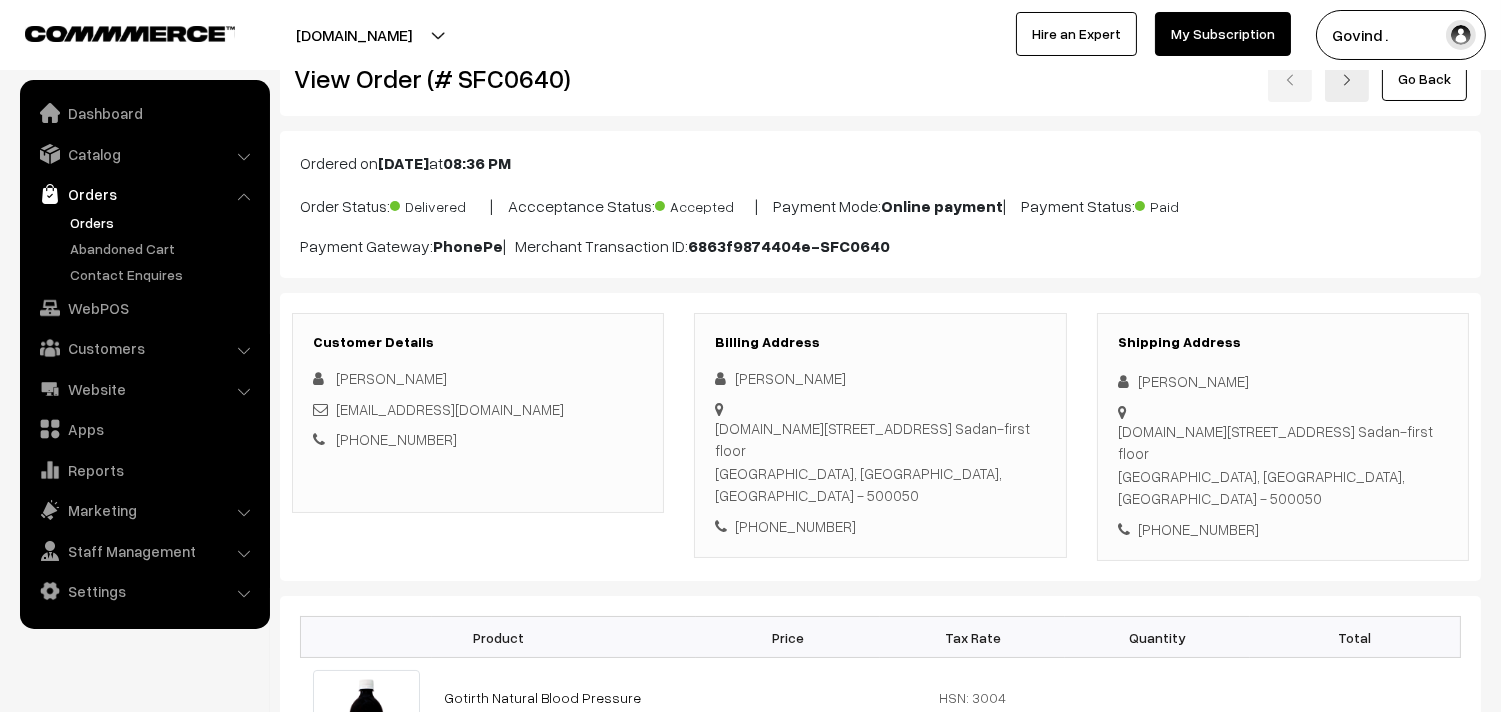 scroll, scrollTop: 0, scrollLeft: 0, axis: both 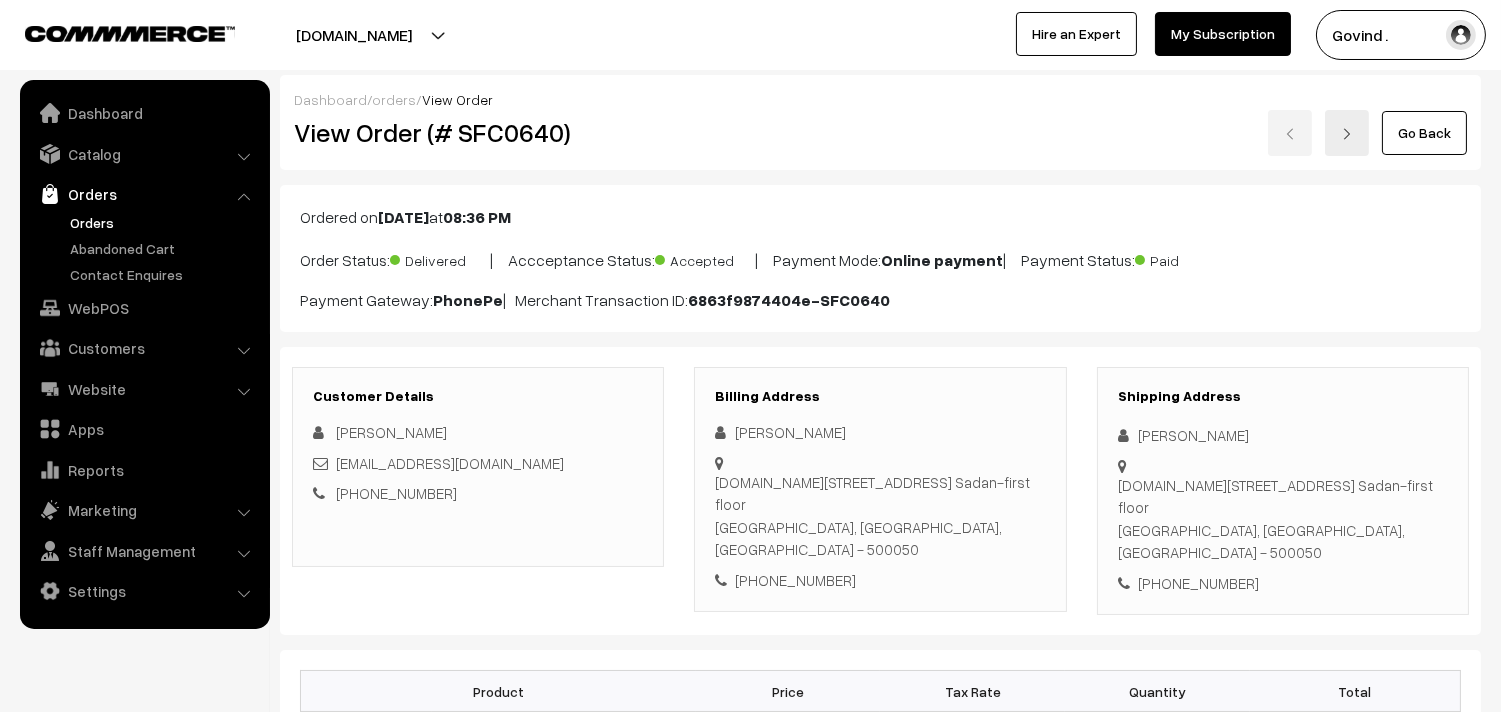 click on "Thank you for showing interest. Our team will call you shortly.
Close
shopforcows.com
Go to Website
Create New Store" at bounding box center [750, 356] 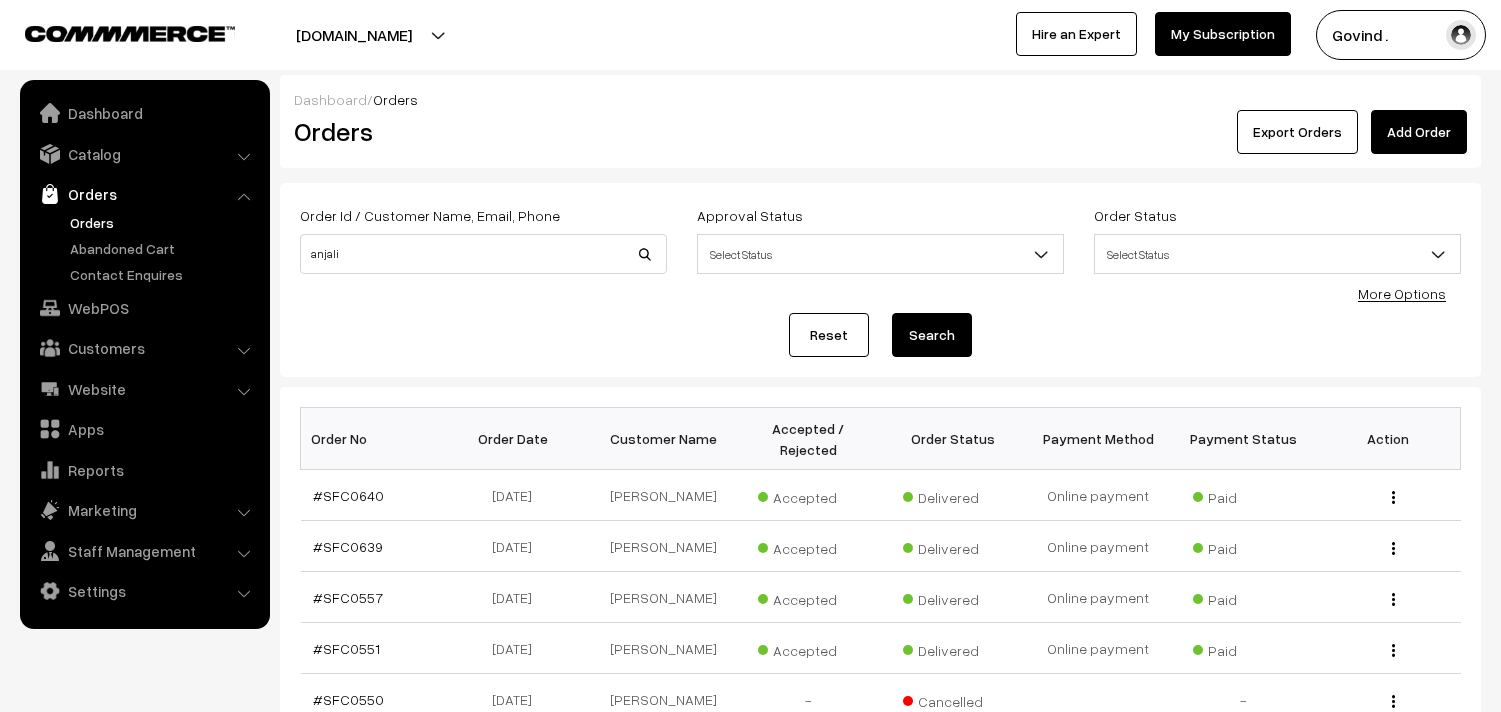 scroll, scrollTop: 0, scrollLeft: 0, axis: both 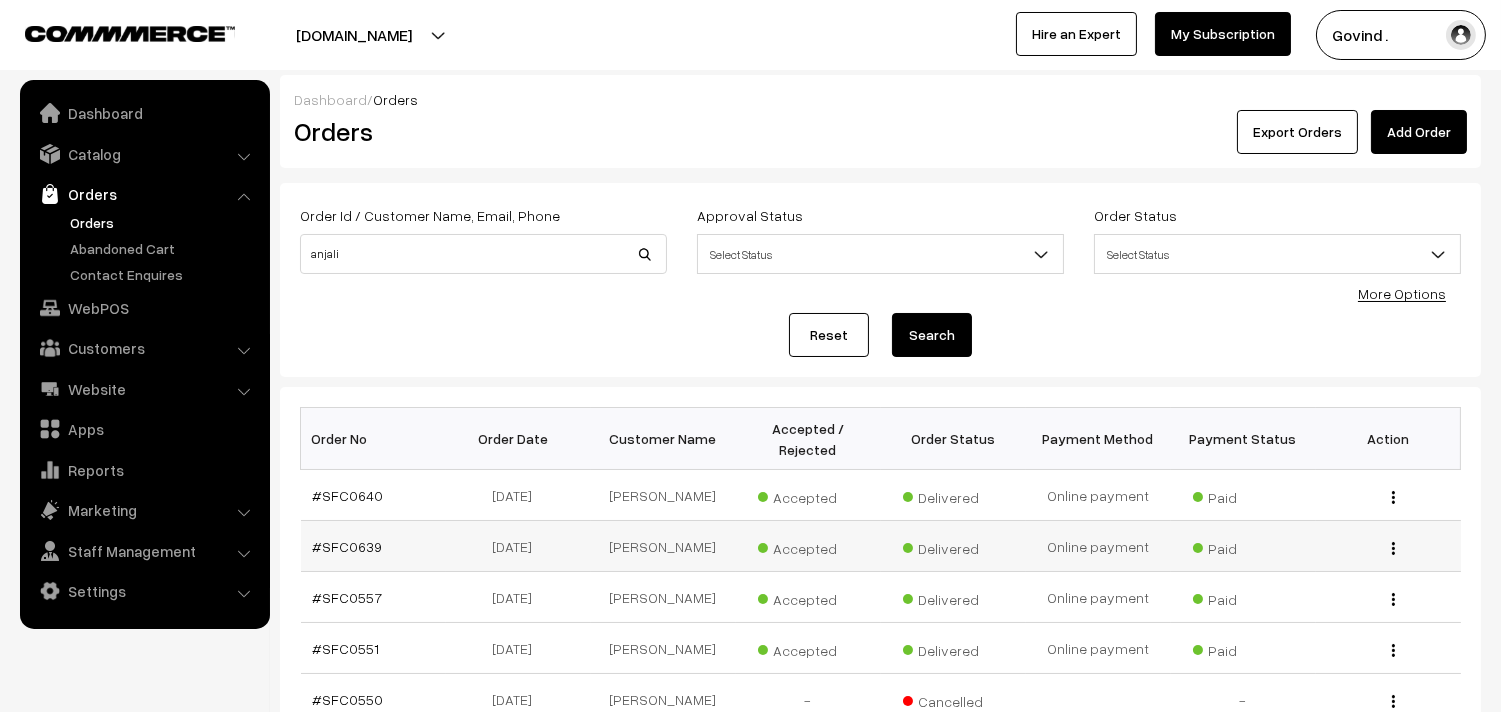 click at bounding box center [1393, 548] 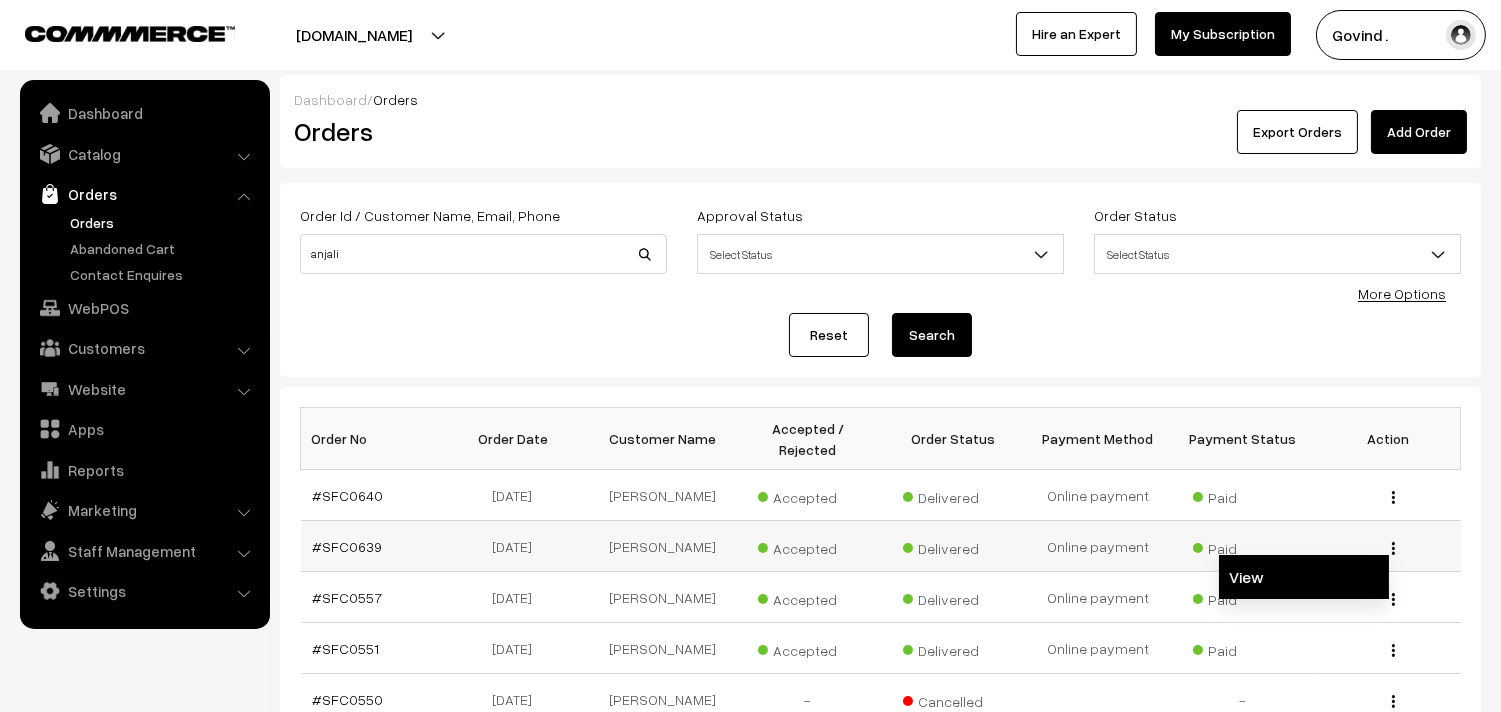 click on "View" at bounding box center [1304, 577] 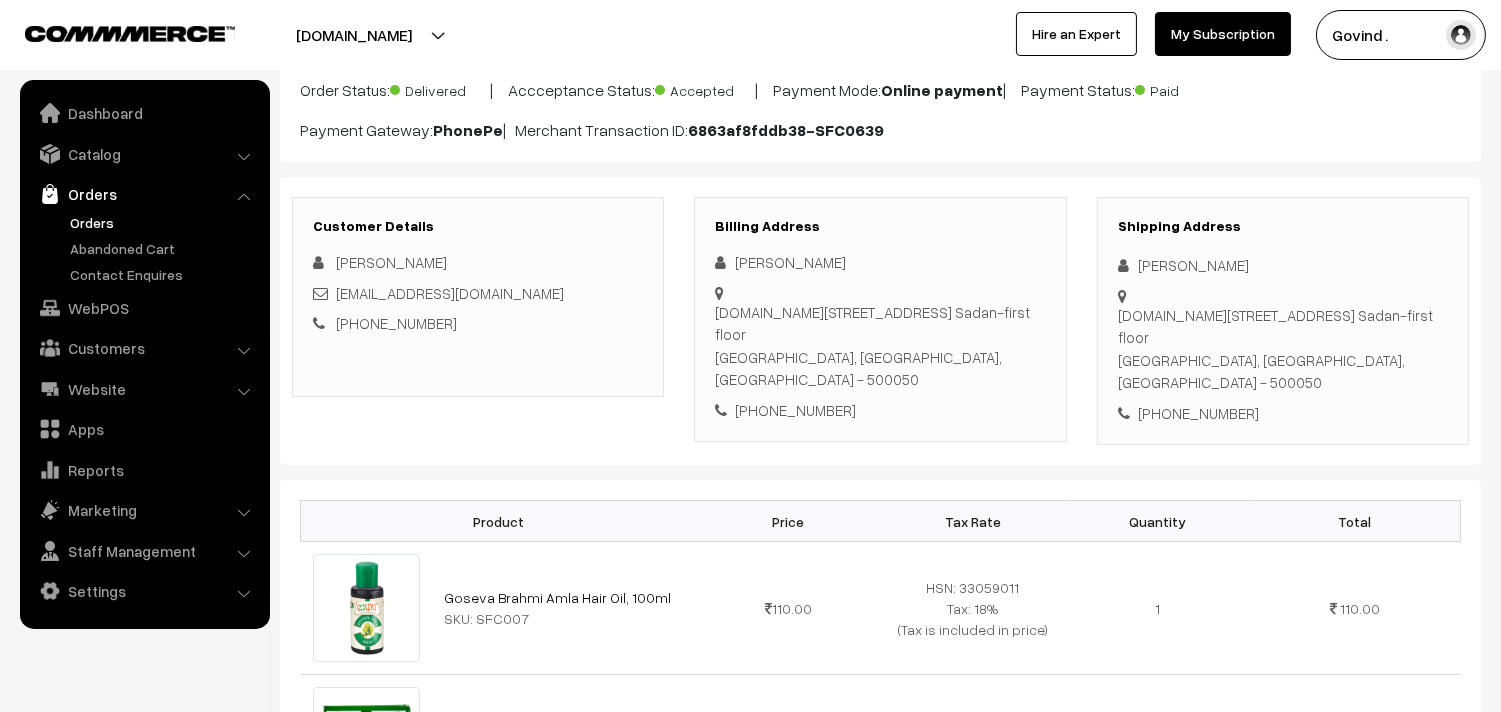scroll, scrollTop: 0, scrollLeft: 0, axis: both 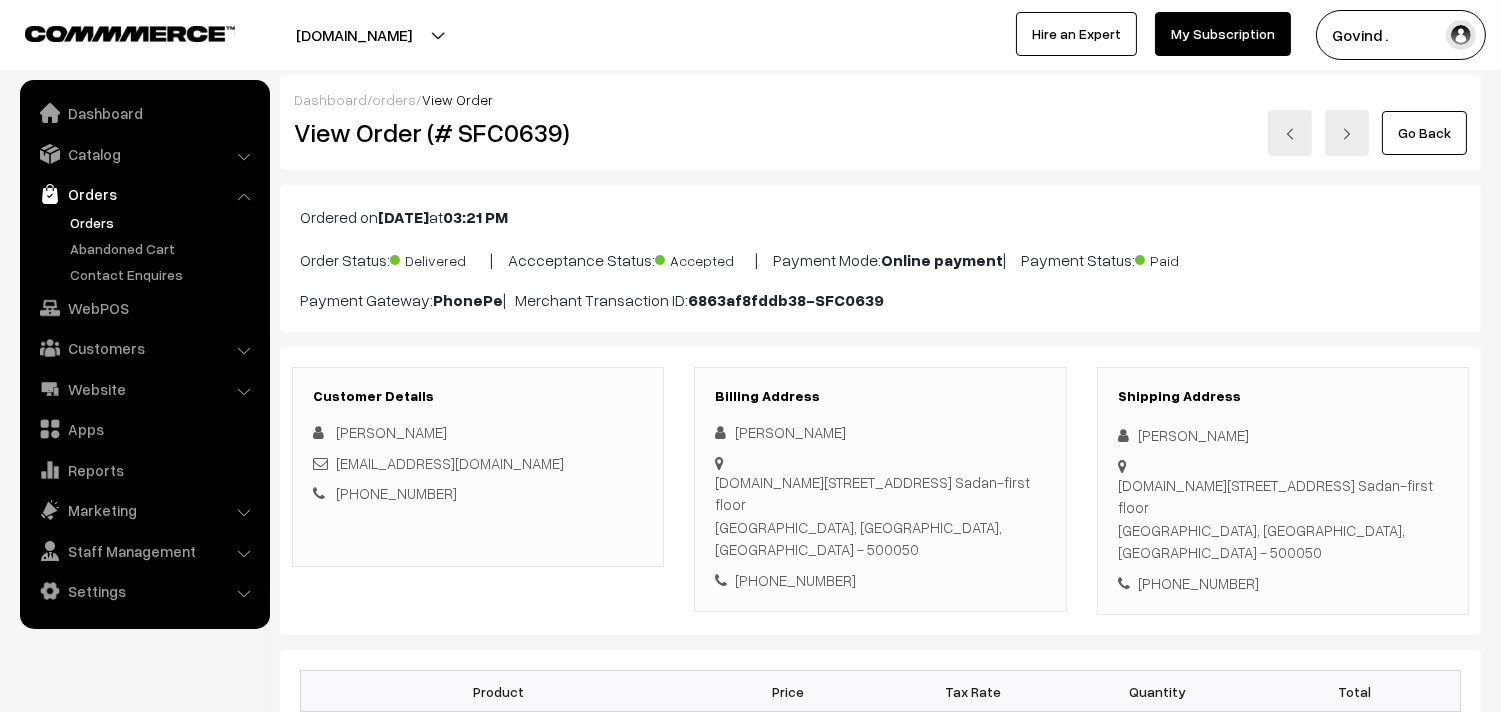 click on "Thank you for showing interest. Our team will call you shortly.
Close
shopforcows.com
Go to Website
Create New Store" at bounding box center [750, 356] 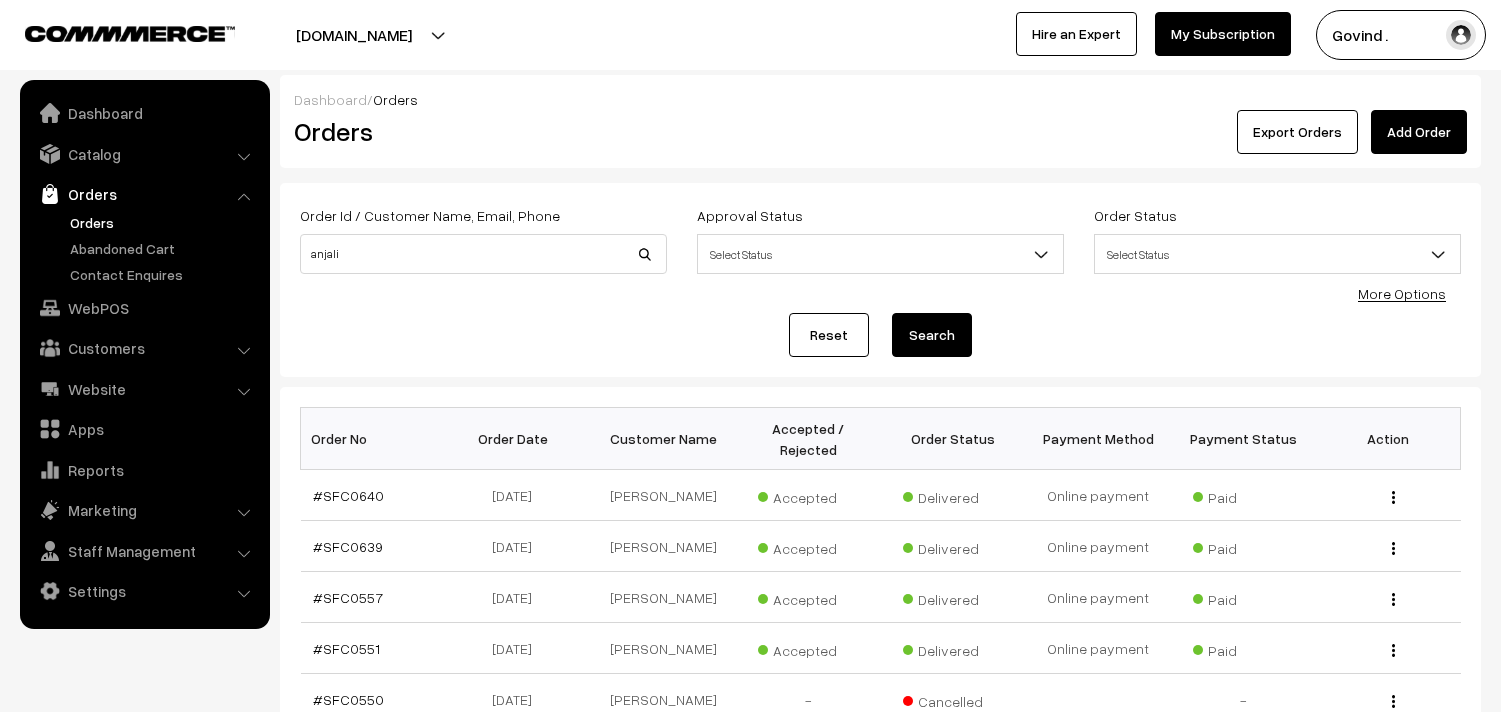 scroll, scrollTop: 0, scrollLeft: 0, axis: both 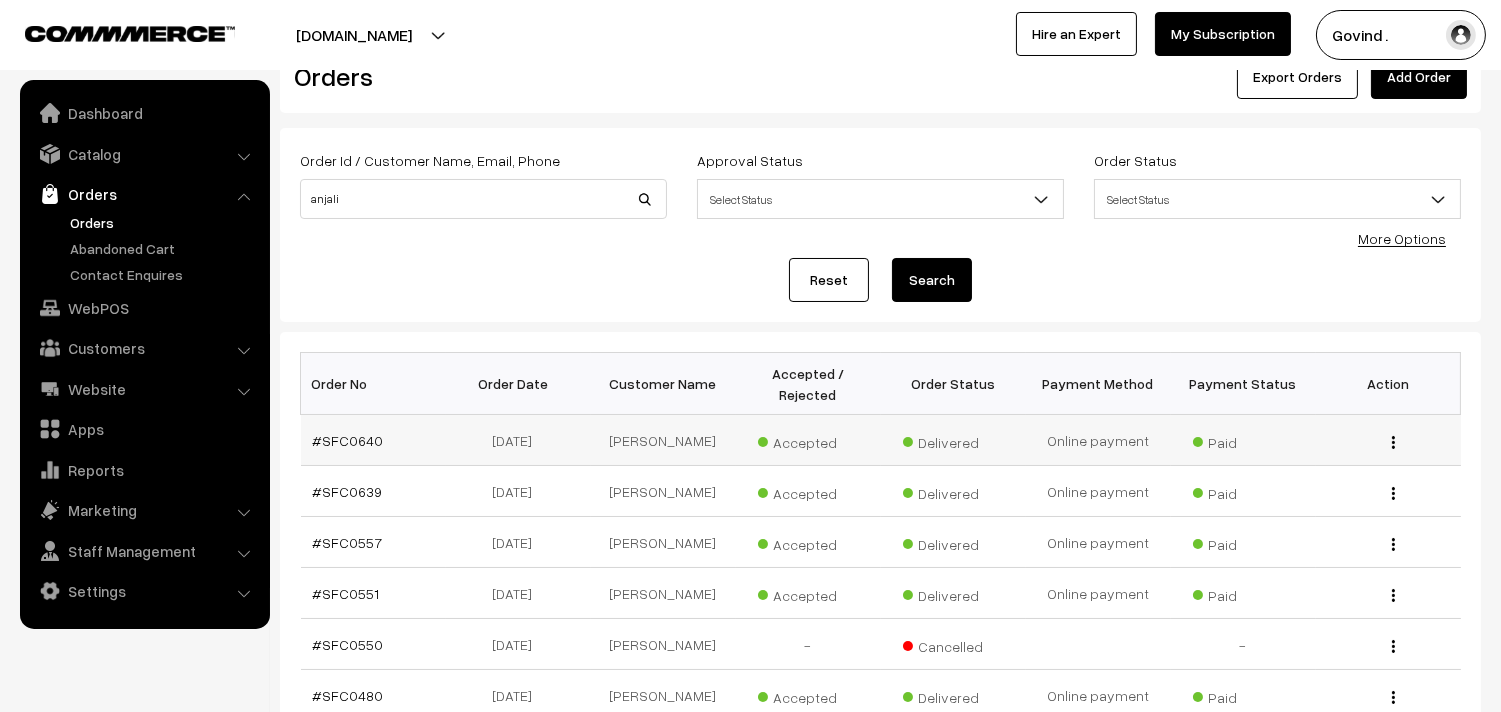 click at bounding box center (1393, 442) 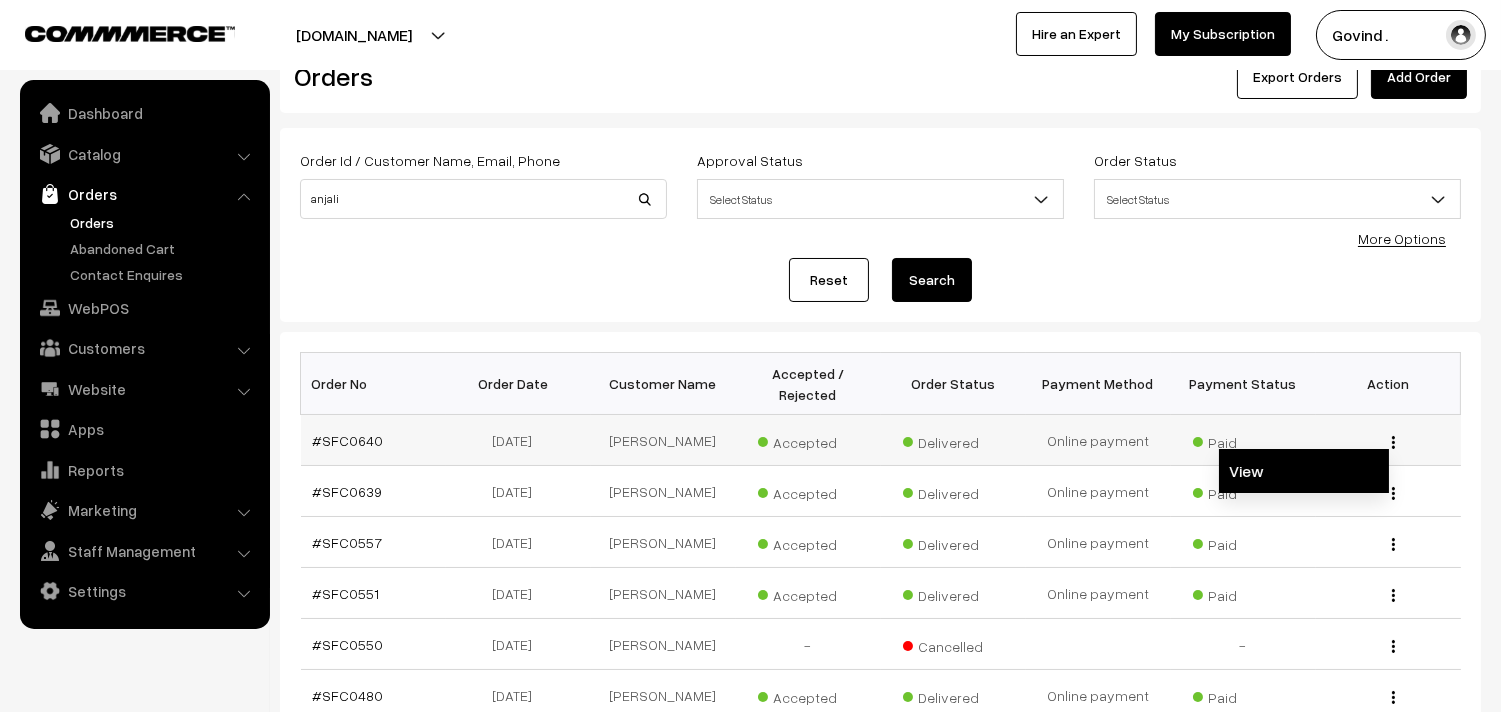 click on "View" at bounding box center (1304, 471) 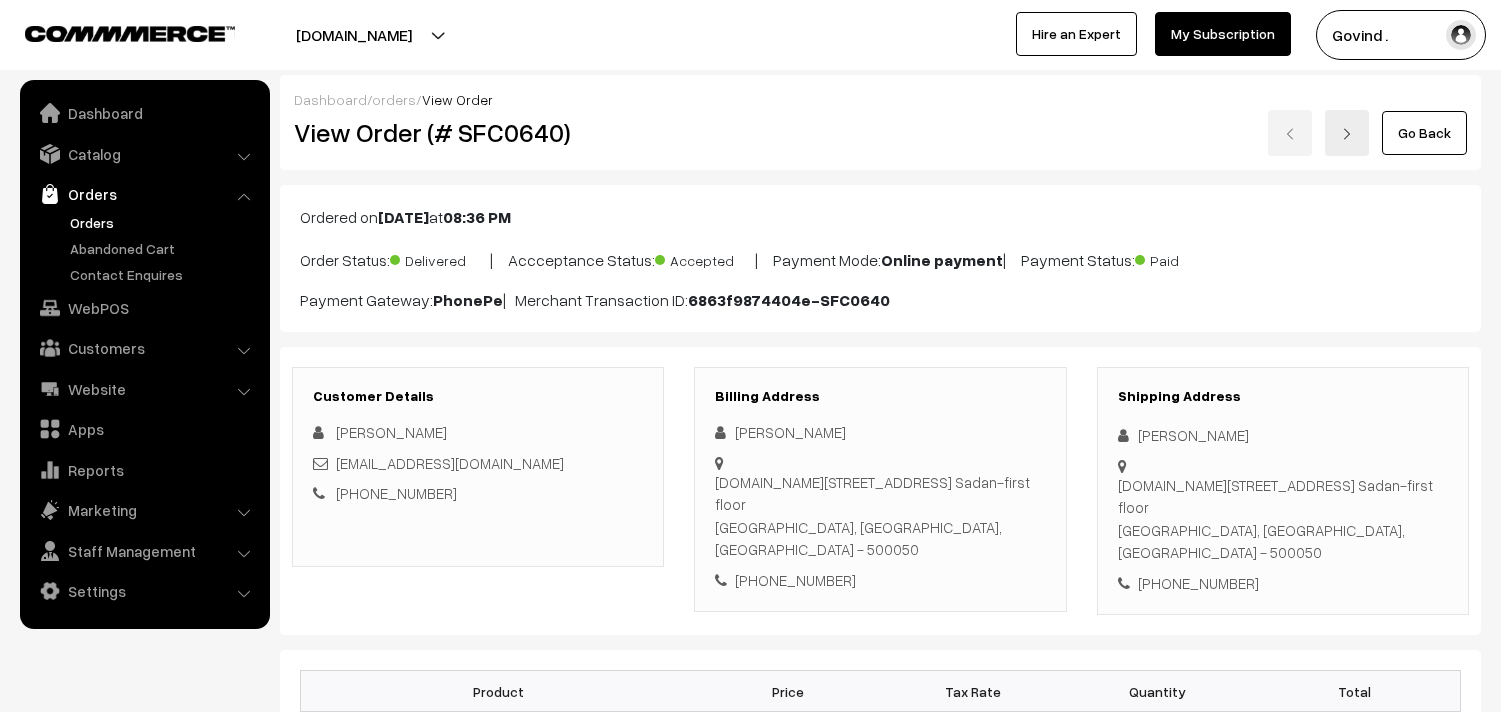 scroll, scrollTop: 0, scrollLeft: 0, axis: both 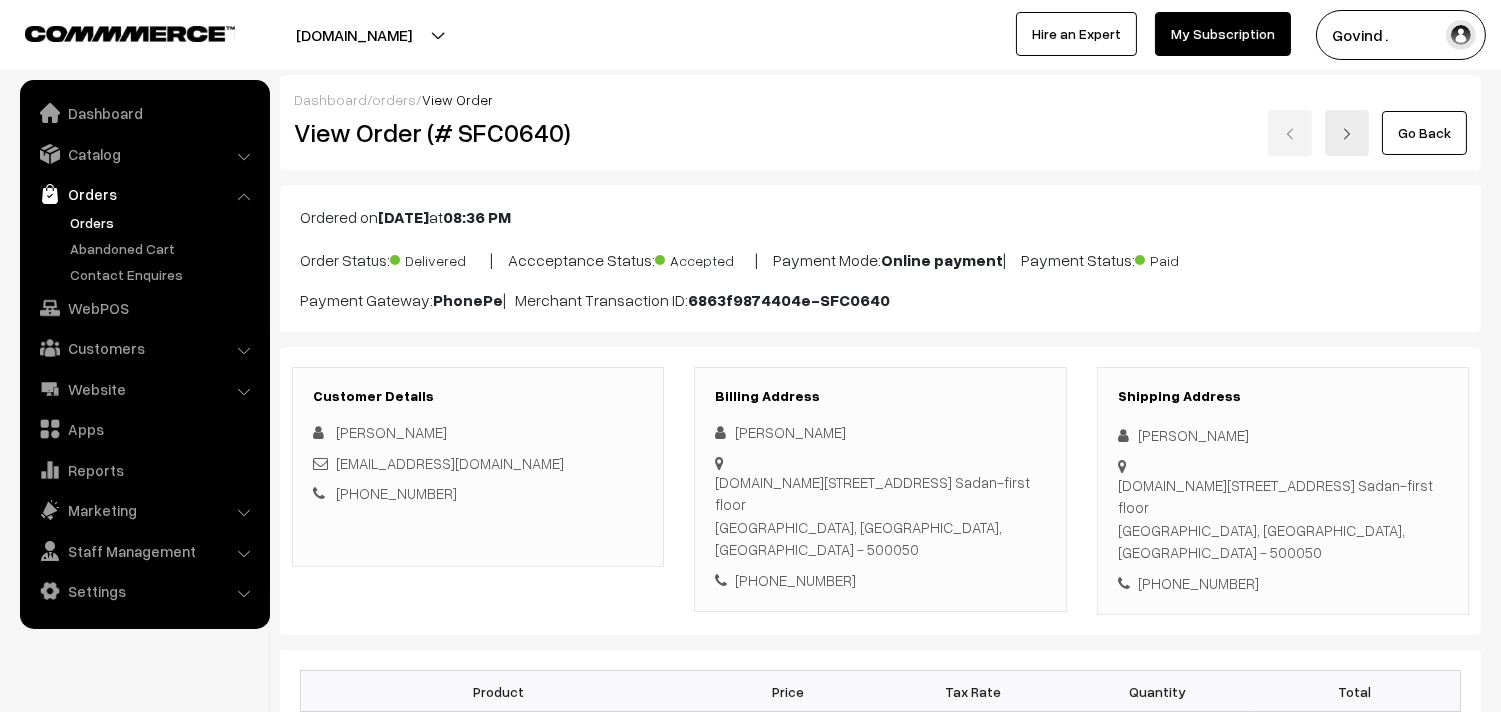 click on "Go Back" at bounding box center (1424, 133) 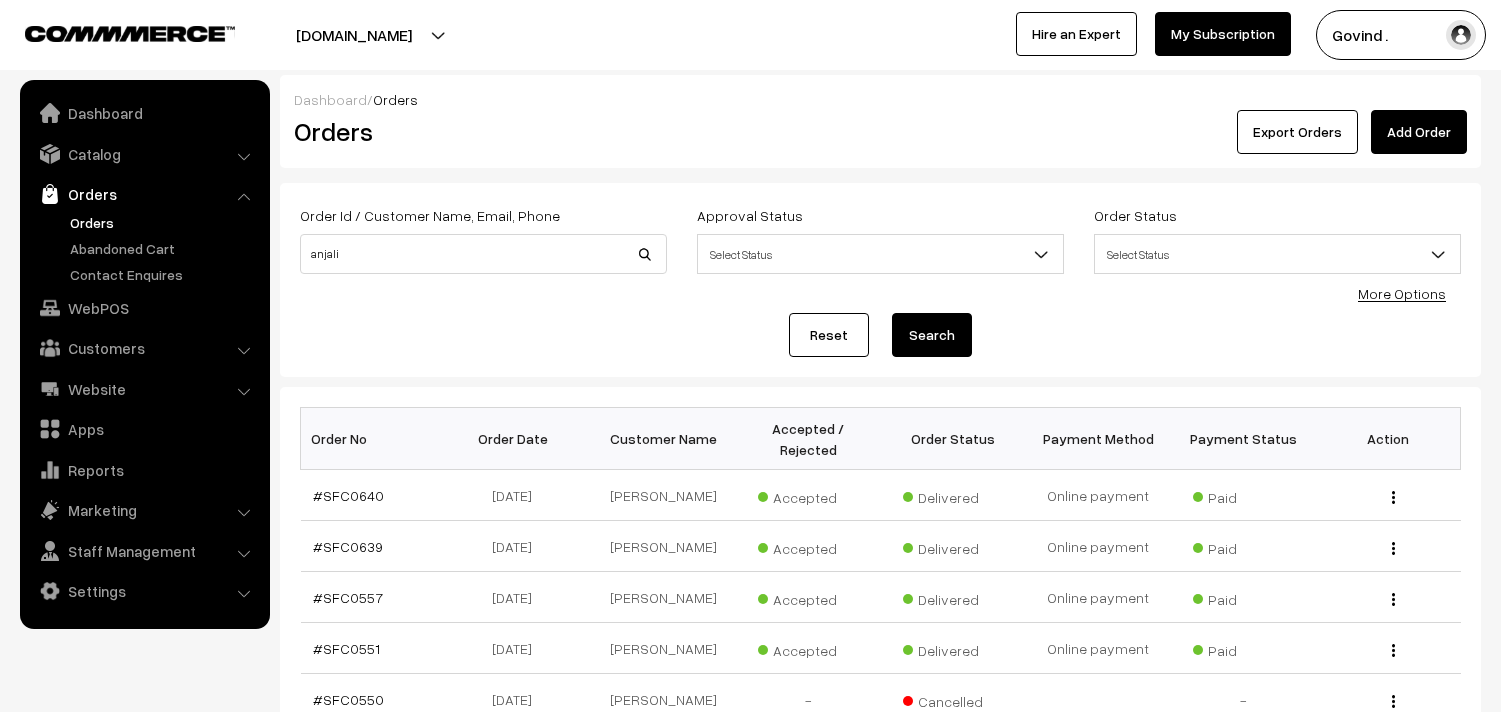 scroll, scrollTop: 0, scrollLeft: 0, axis: both 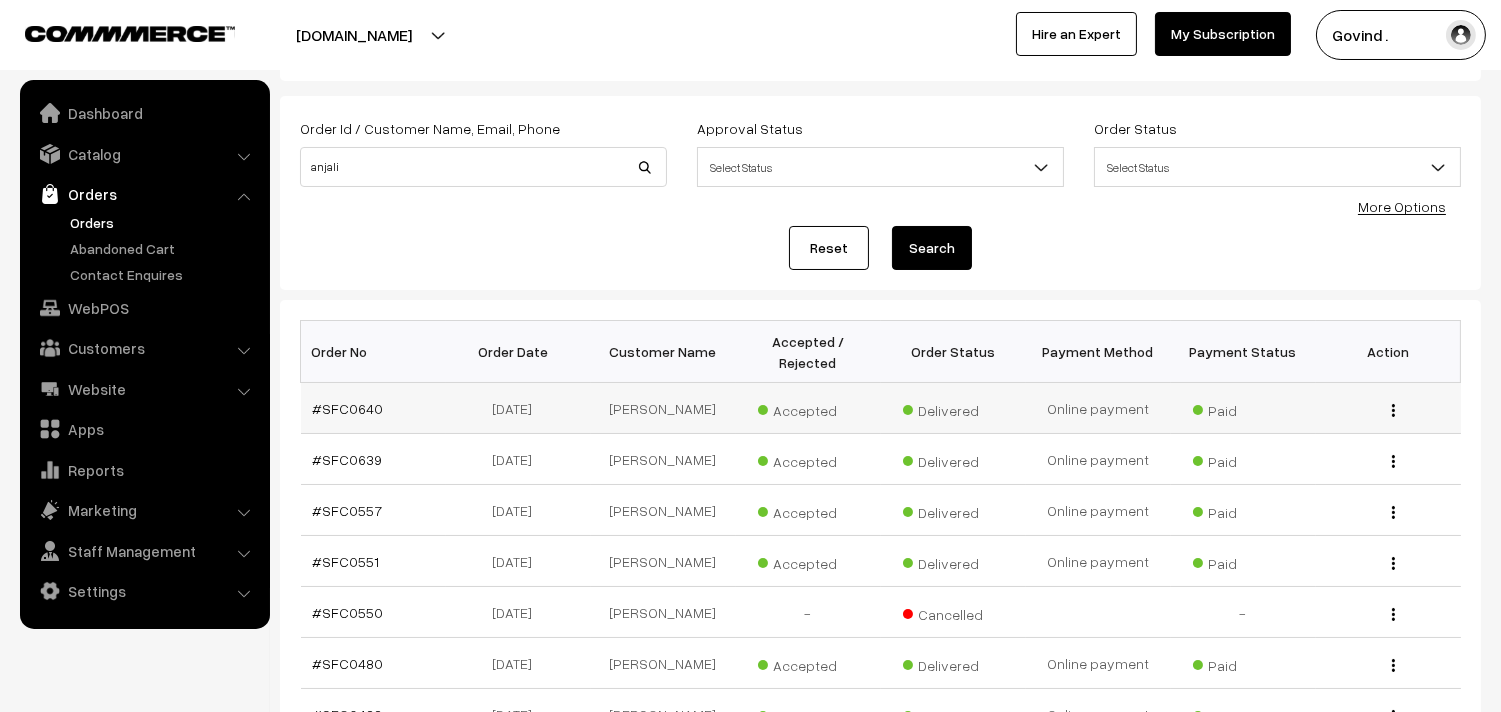 click at bounding box center (1393, 410) 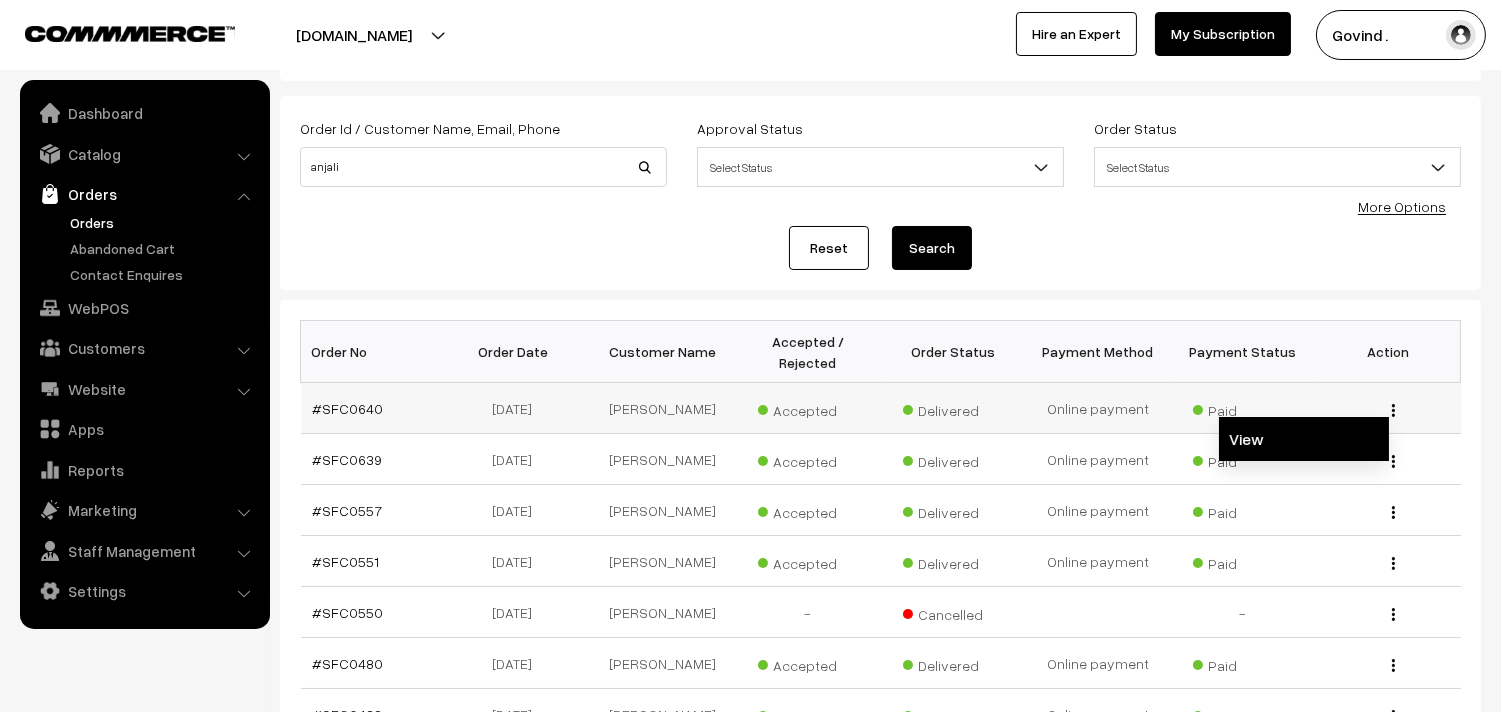 click on "View" at bounding box center (1304, 439) 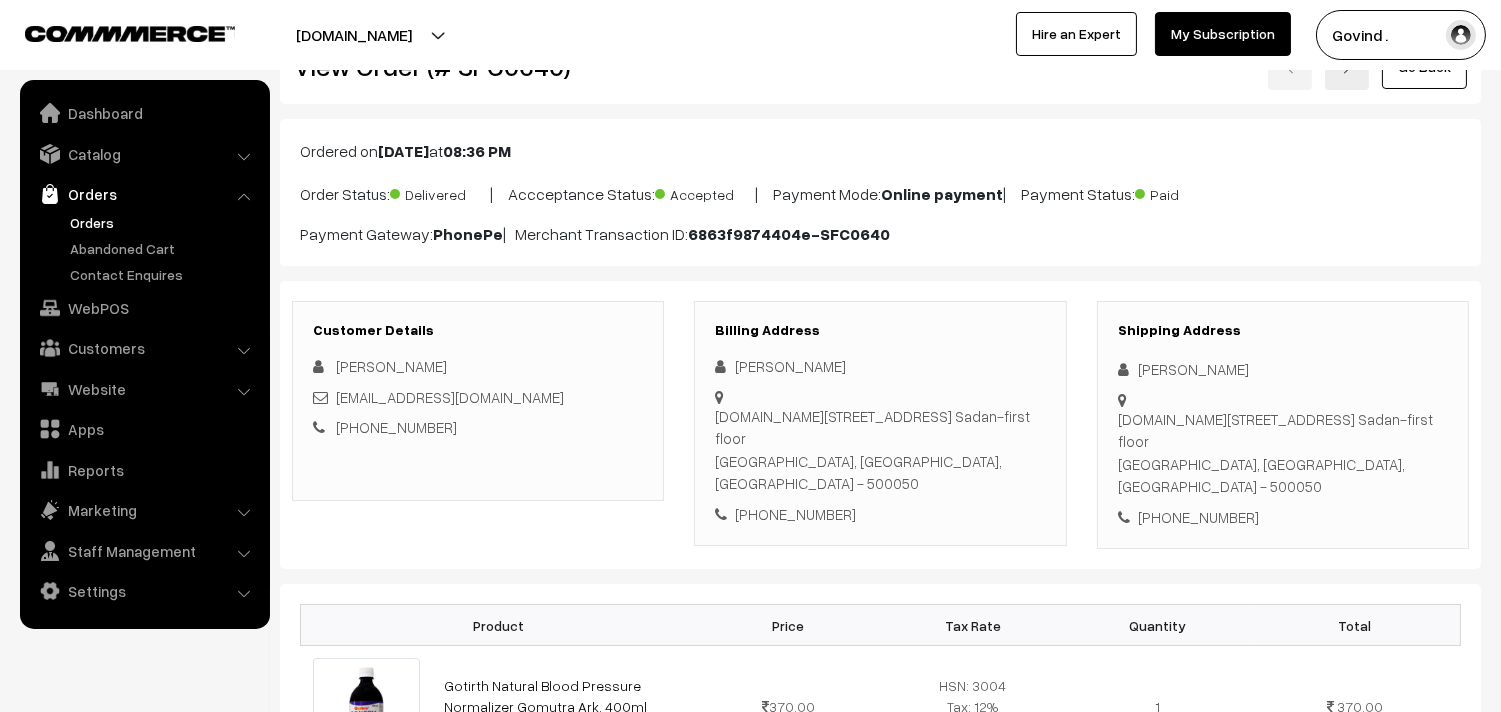 scroll, scrollTop: 0, scrollLeft: 0, axis: both 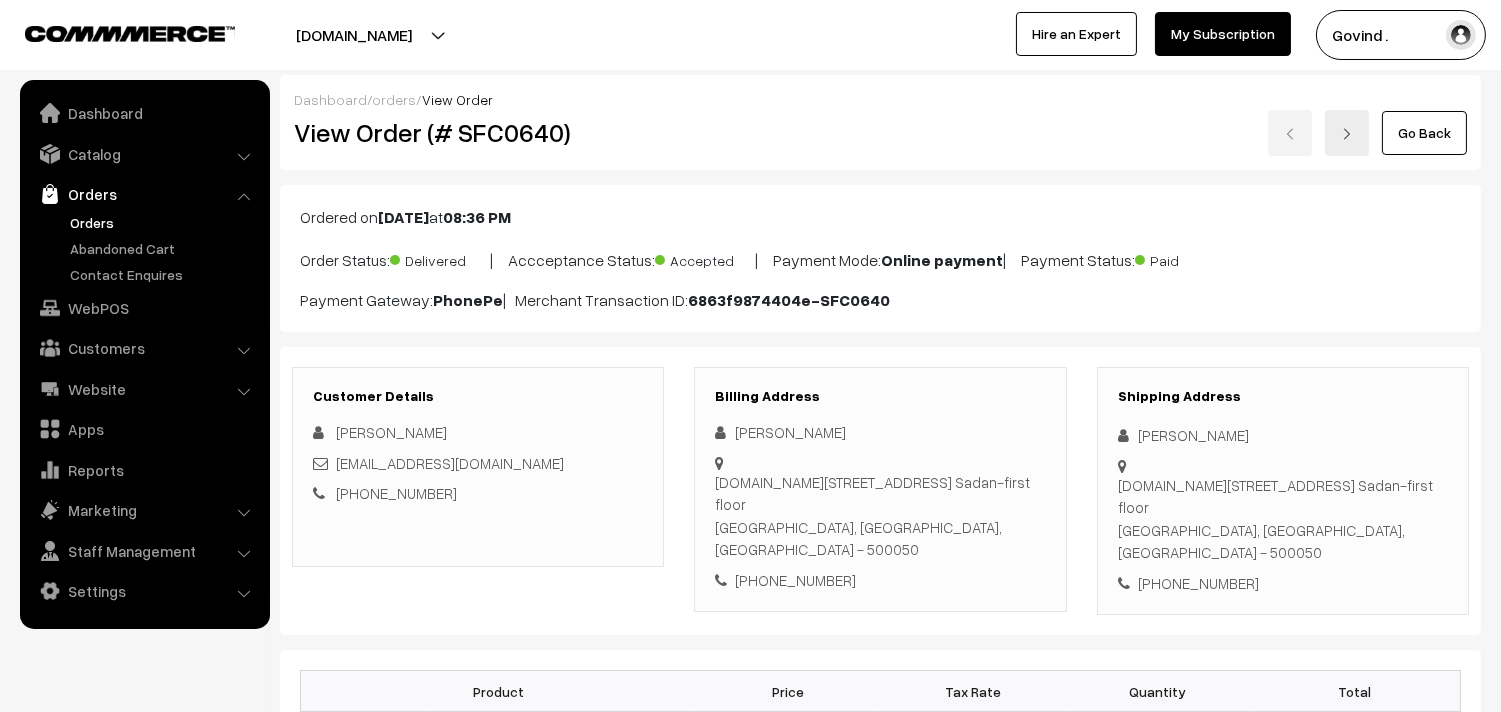 click on "Thank you for showing interest. Our team will call you shortly.
Close
[DOMAIN_NAME]
Go to Website
Create New Store" at bounding box center [750, 356] 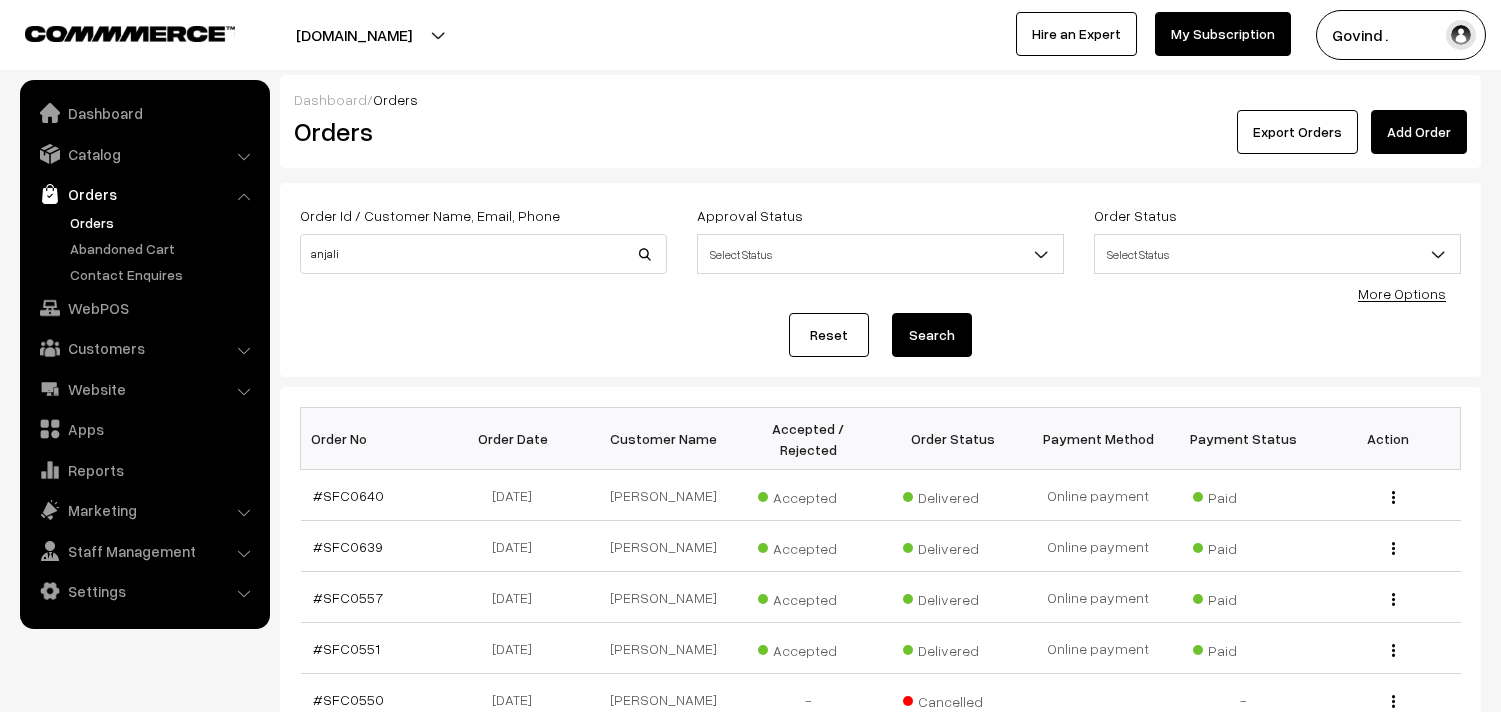 scroll, scrollTop: 0, scrollLeft: 0, axis: both 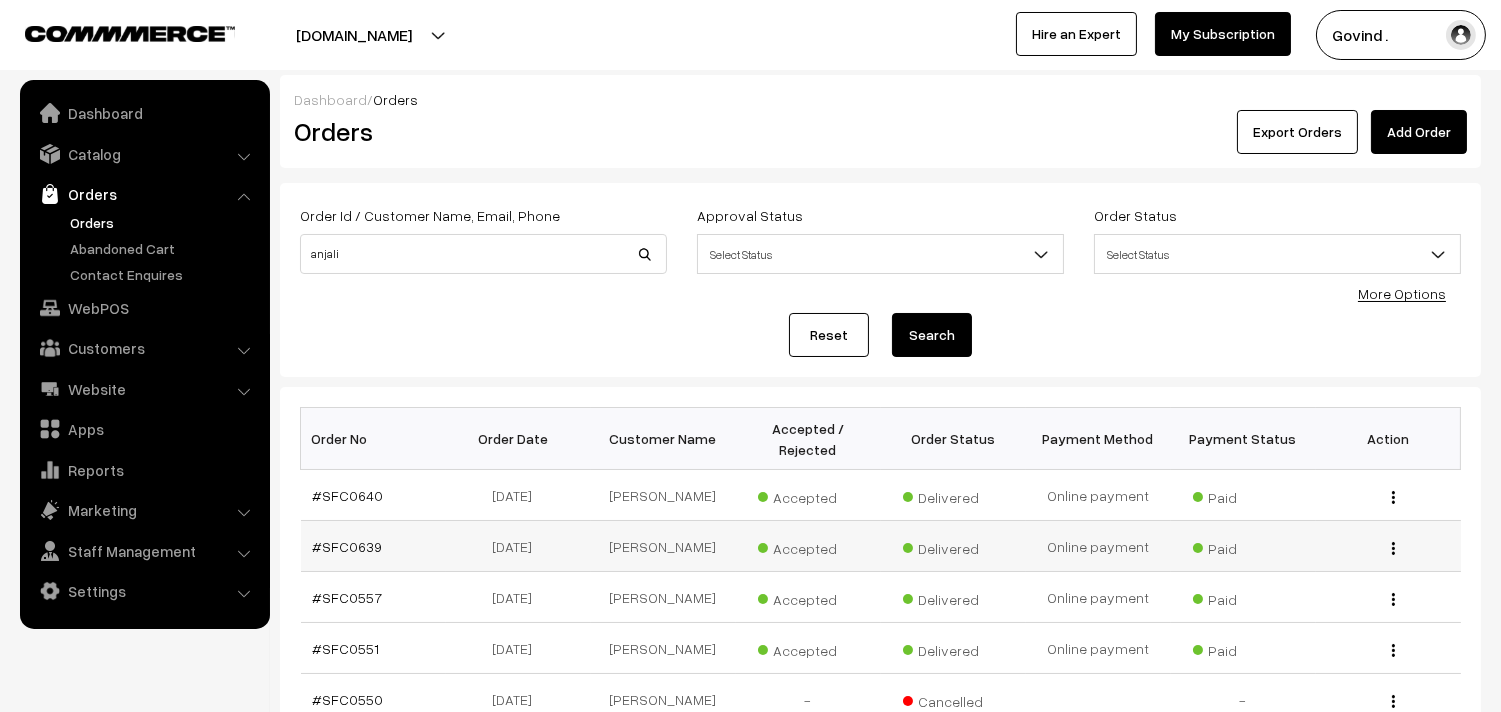 click at bounding box center (1393, 548) 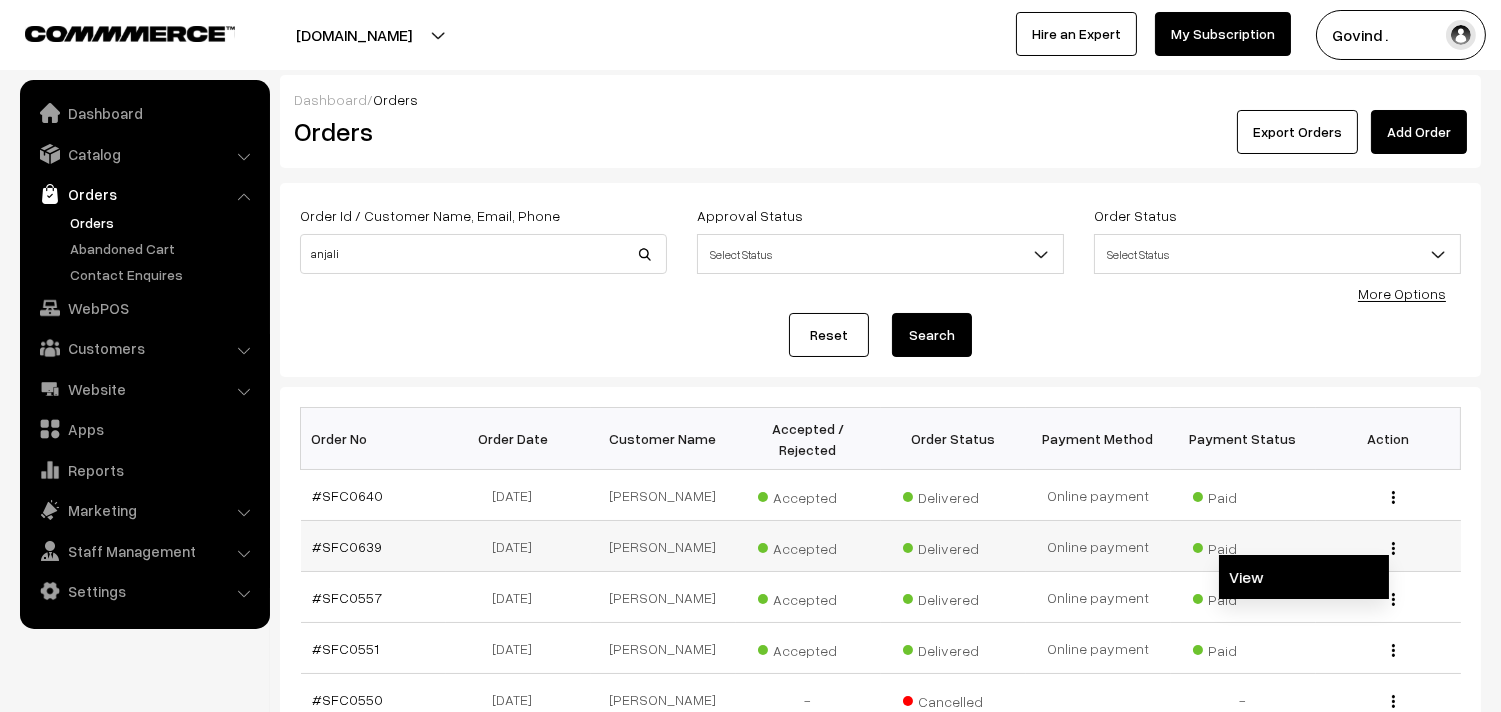 click on "View" at bounding box center [1304, 577] 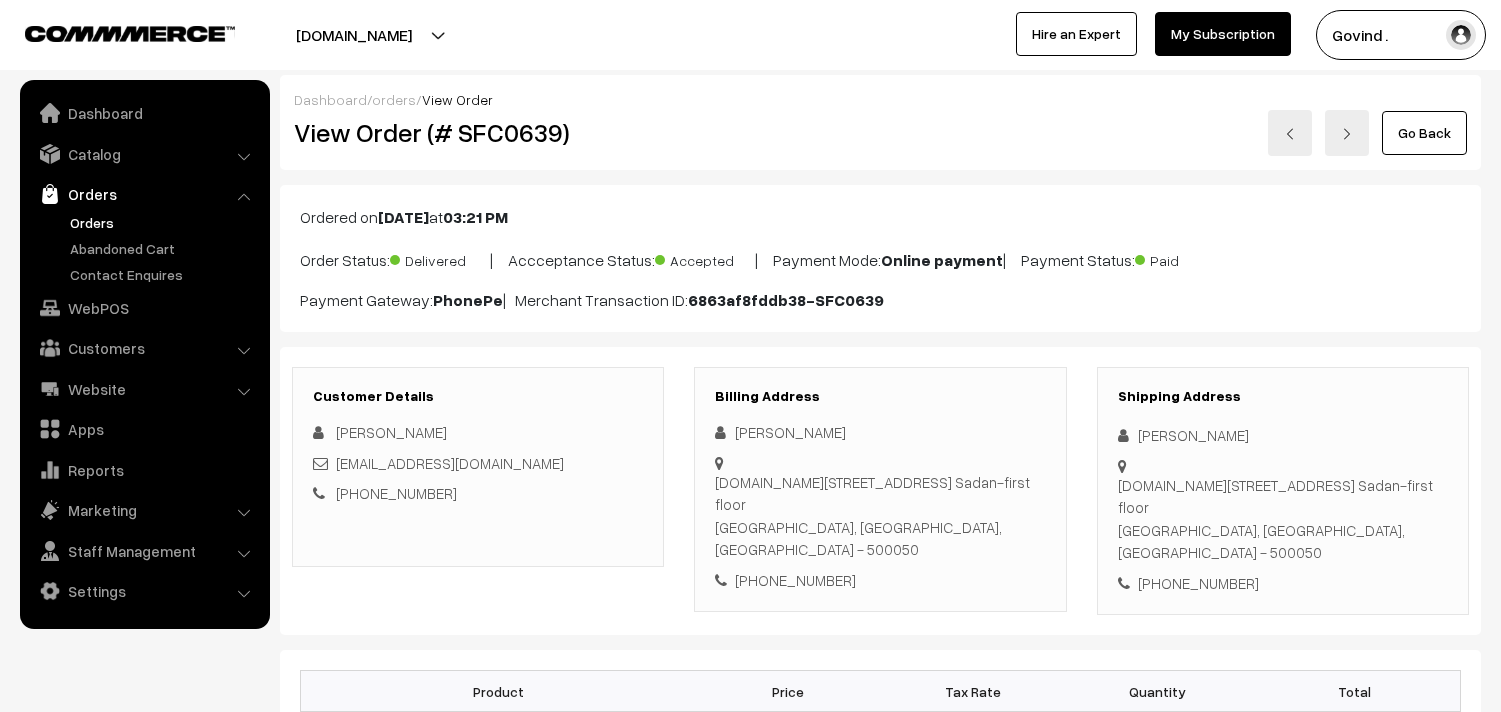 scroll, scrollTop: 0, scrollLeft: 0, axis: both 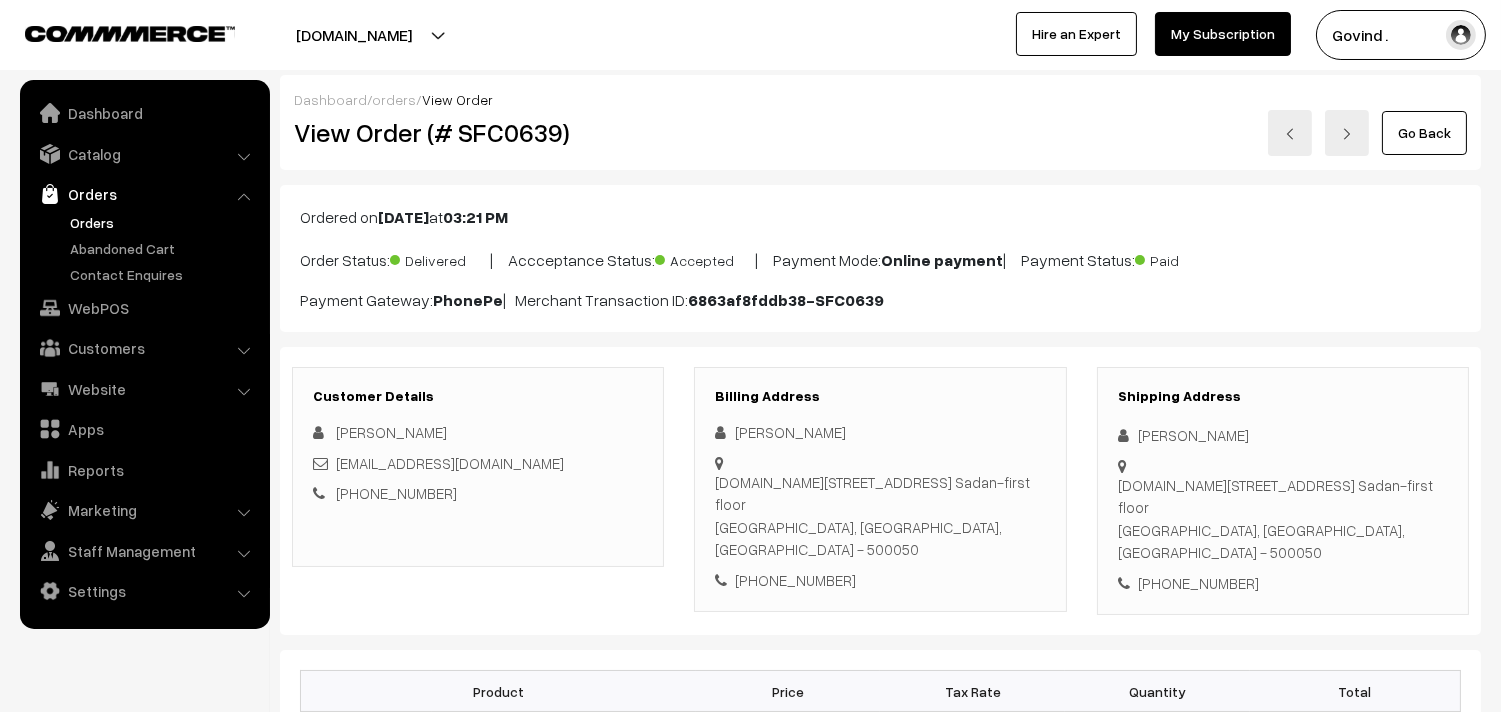click on "Go Back" at bounding box center (1424, 133) 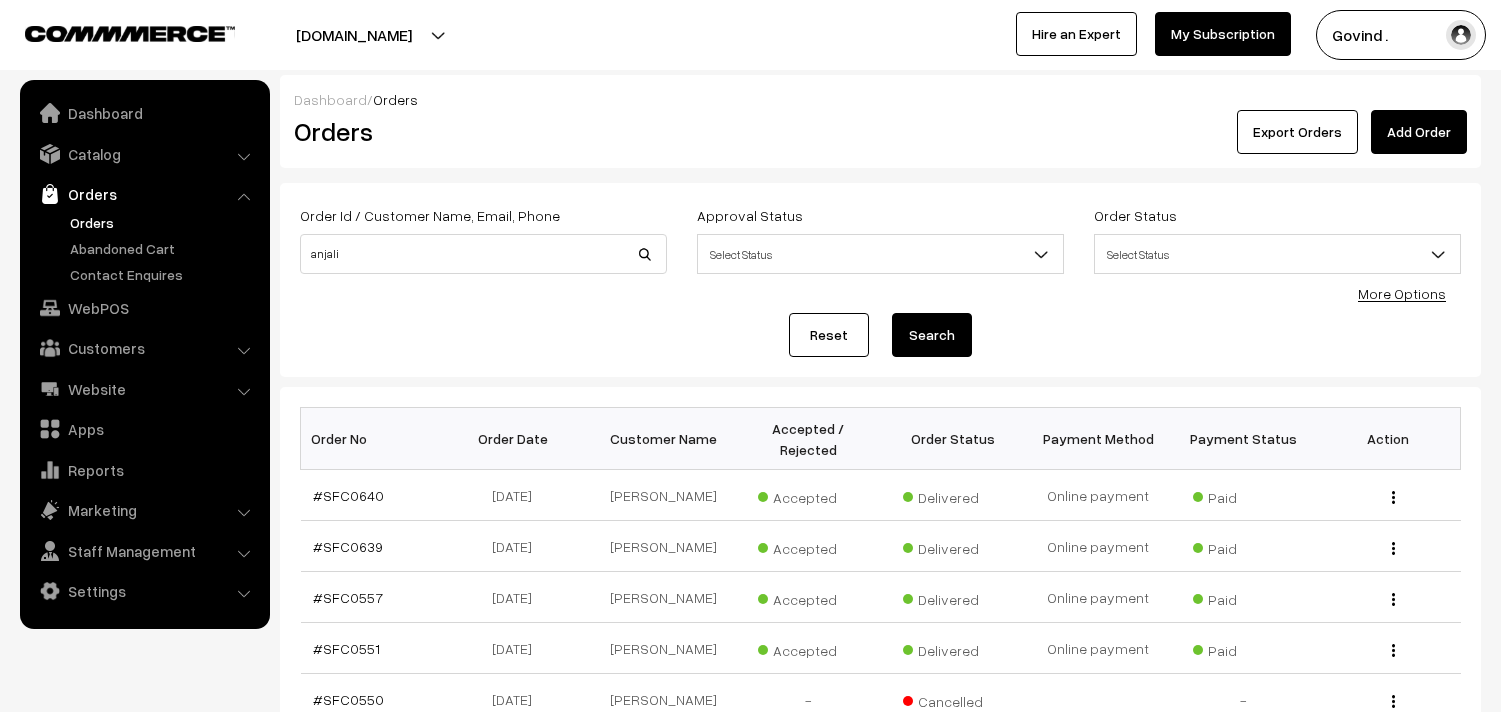 scroll, scrollTop: 0, scrollLeft: 0, axis: both 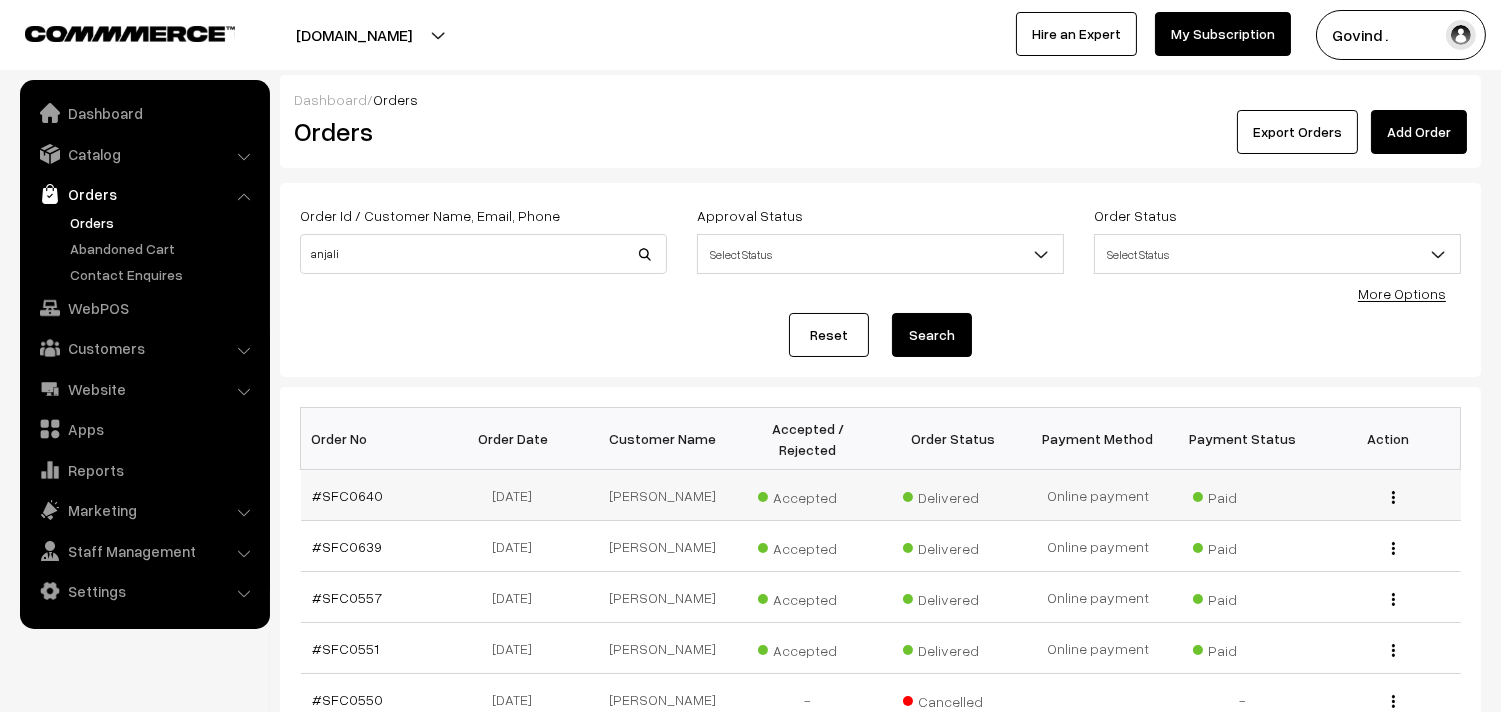 click at bounding box center (1393, 497) 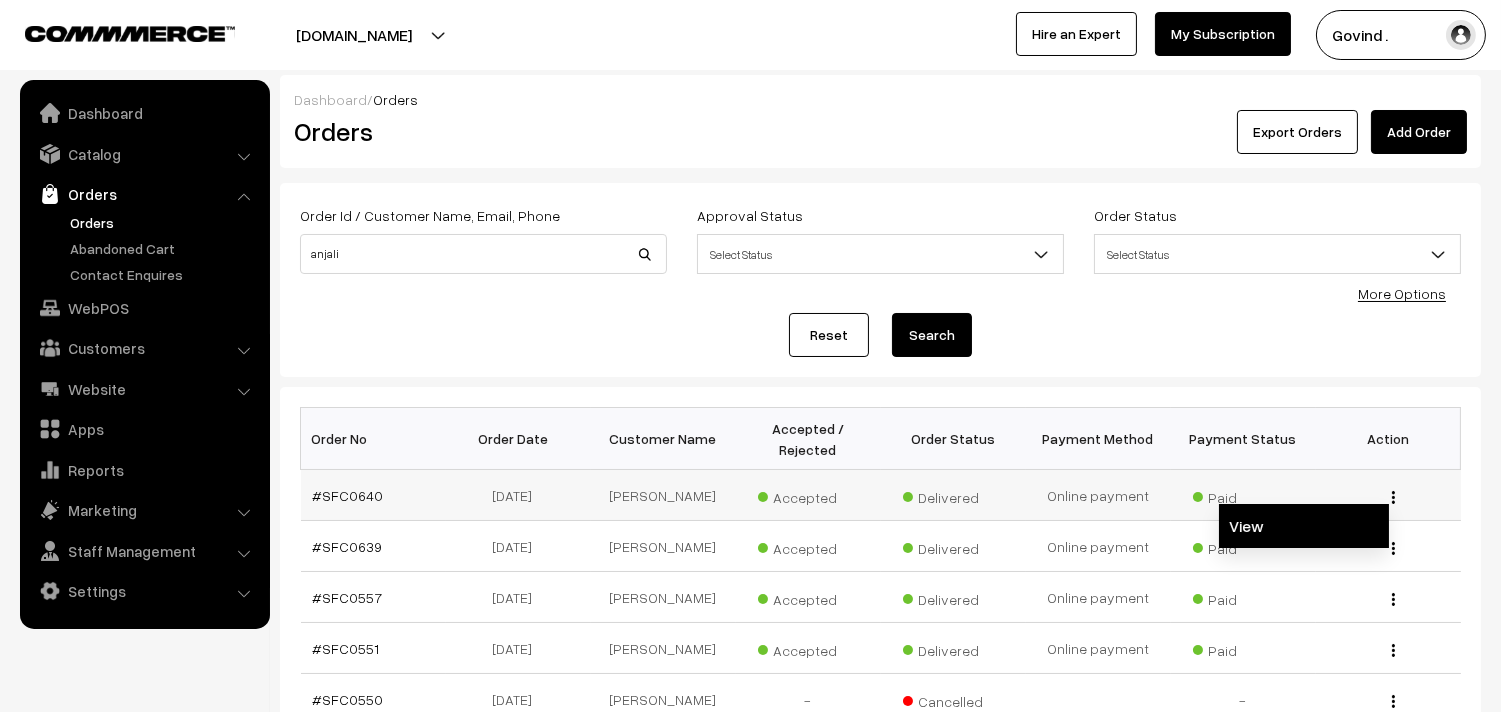 click on "View" at bounding box center (1304, 526) 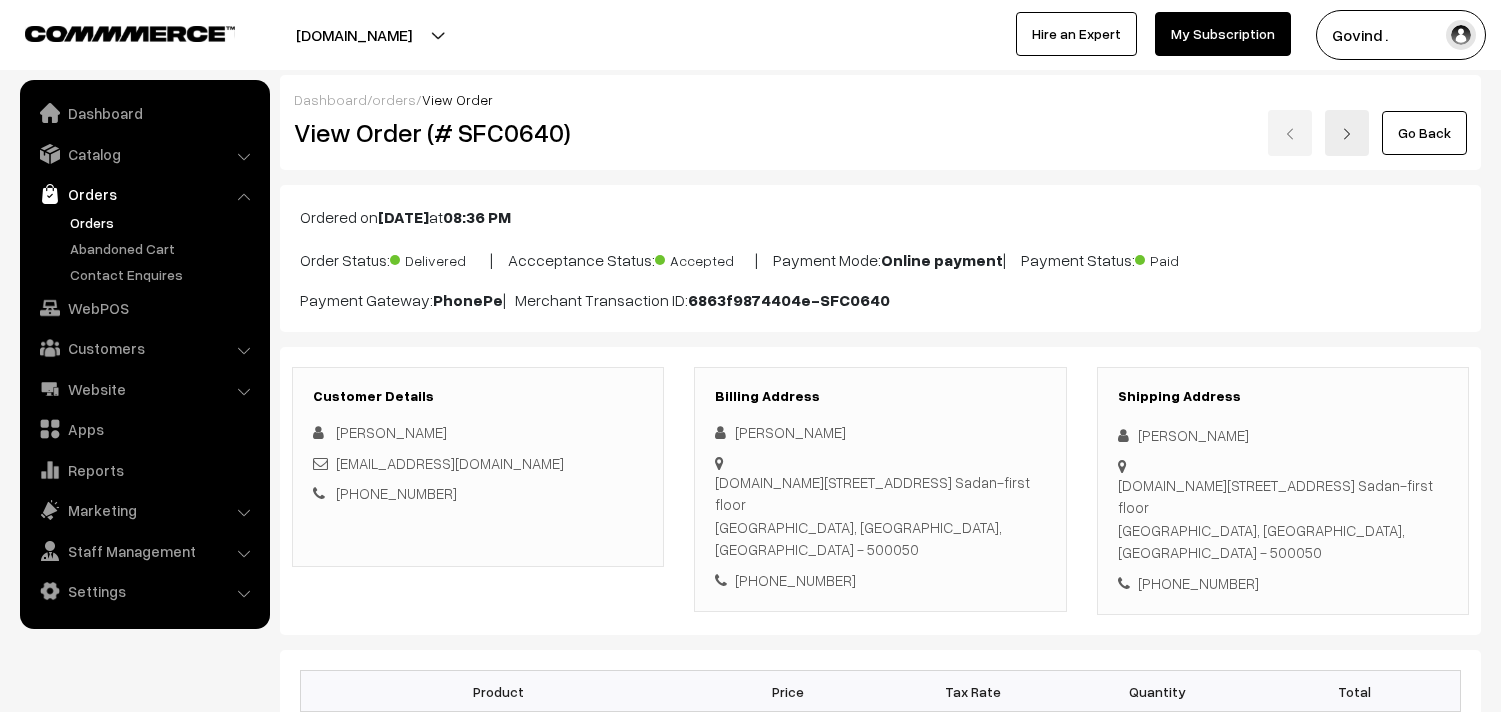 scroll, scrollTop: 0, scrollLeft: 0, axis: both 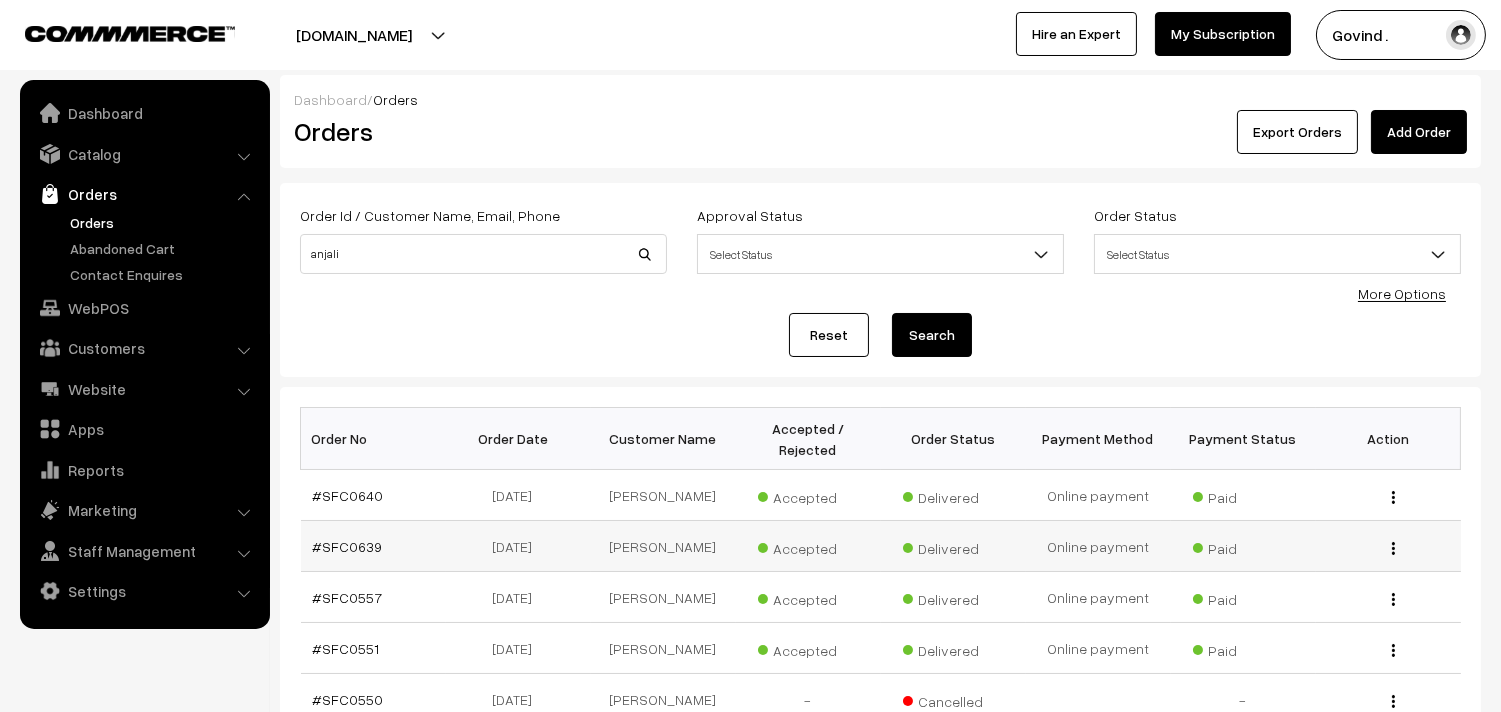 click at bounding box center [1393, 548] 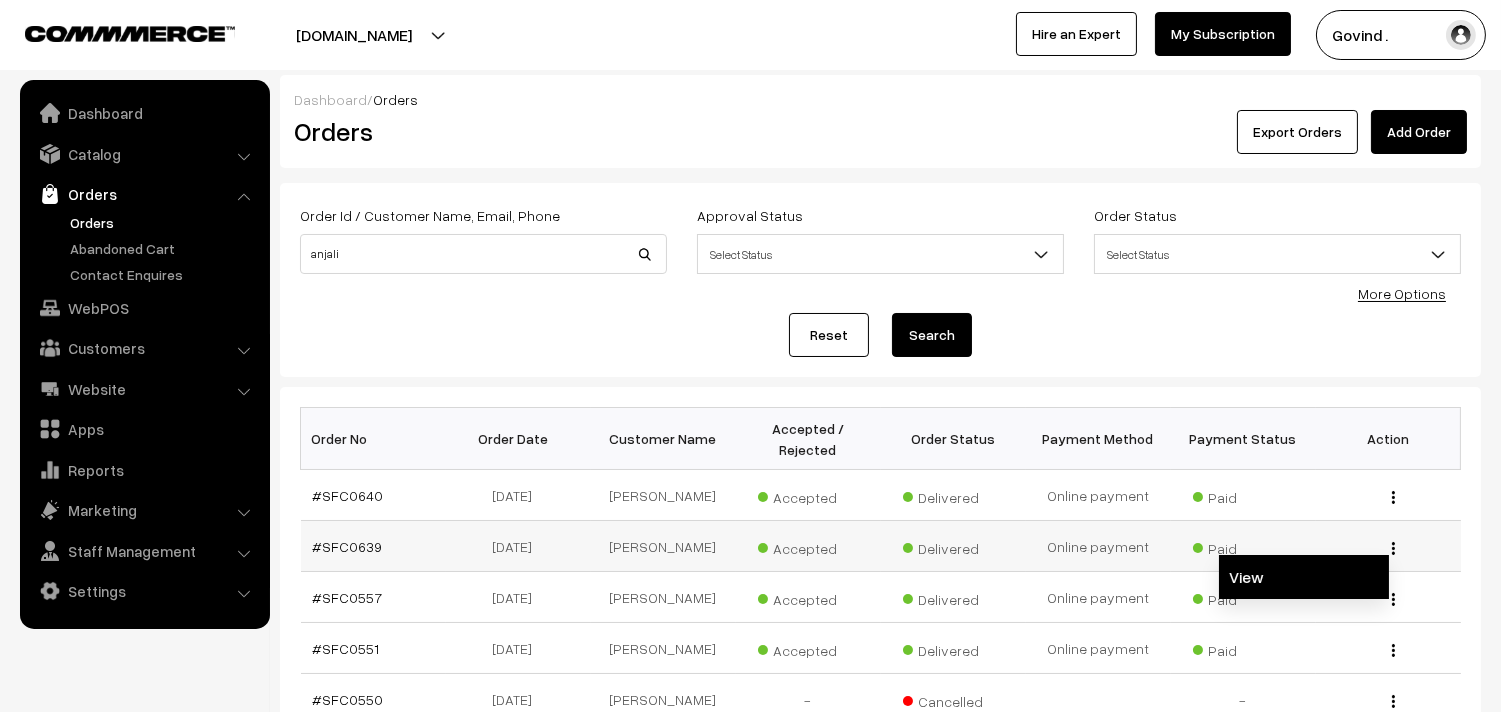 click on "View" at bounding box center (1304, 577) 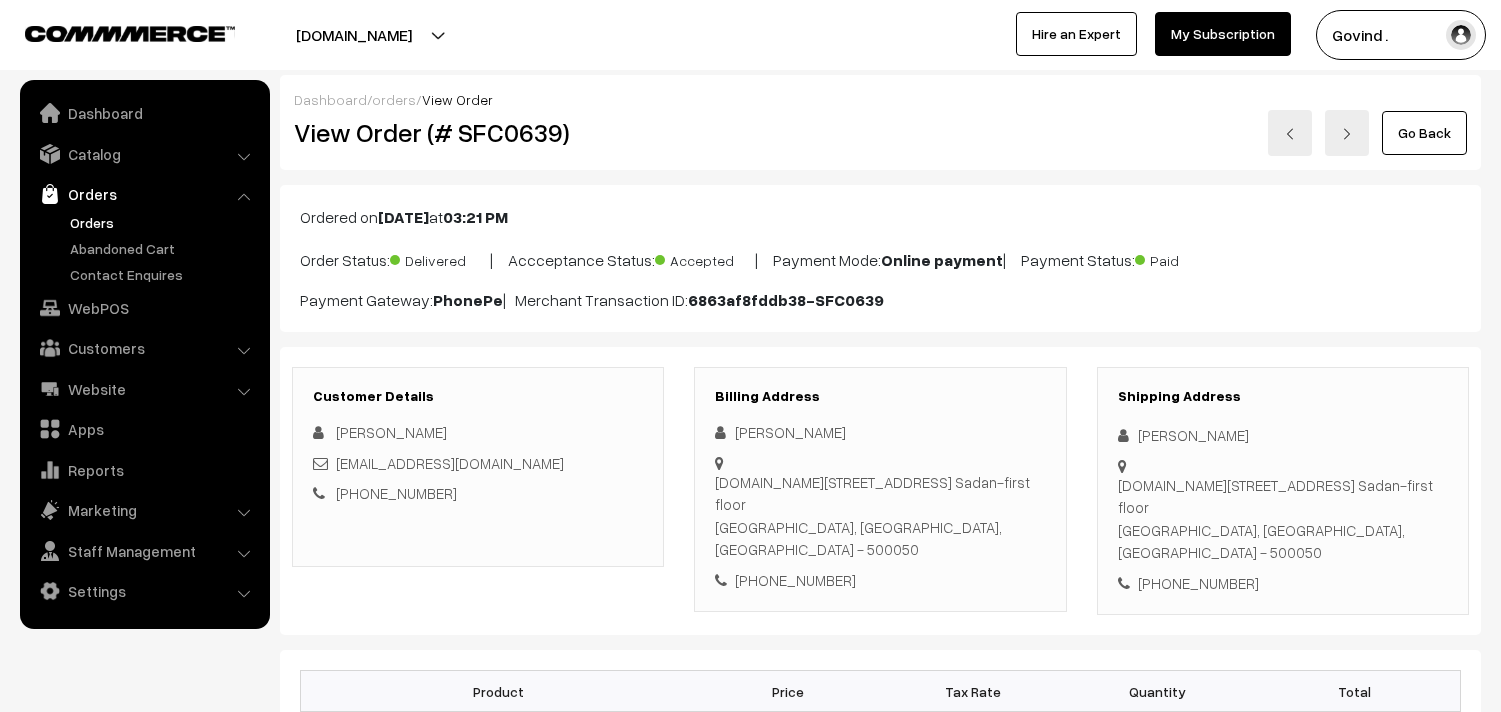 scroll, scrollTop: 85, scrollLeft: 0, axis: vertical 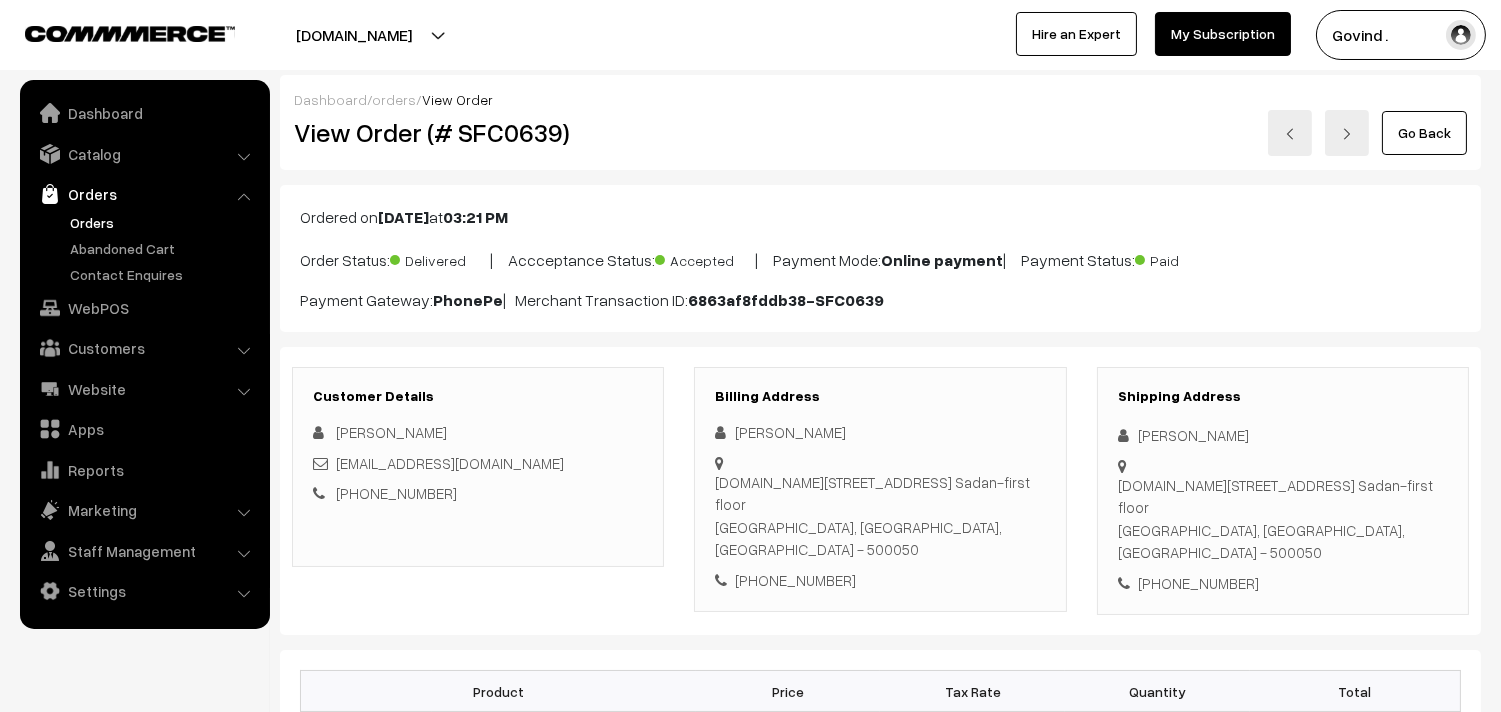 click on "Go Back" at bounding box center (1424, 133) 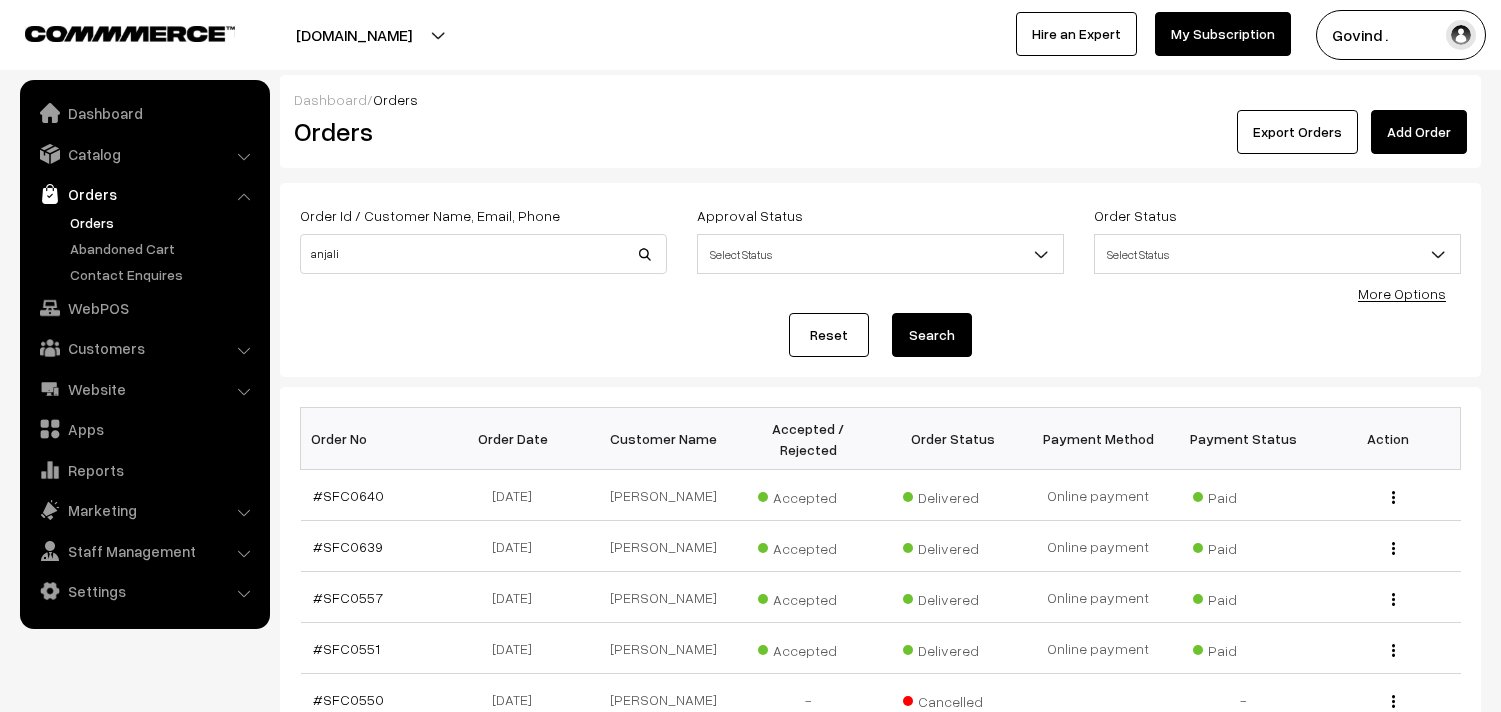 scroll, scrollTop: 0, scrollLeft: 0, axis: both 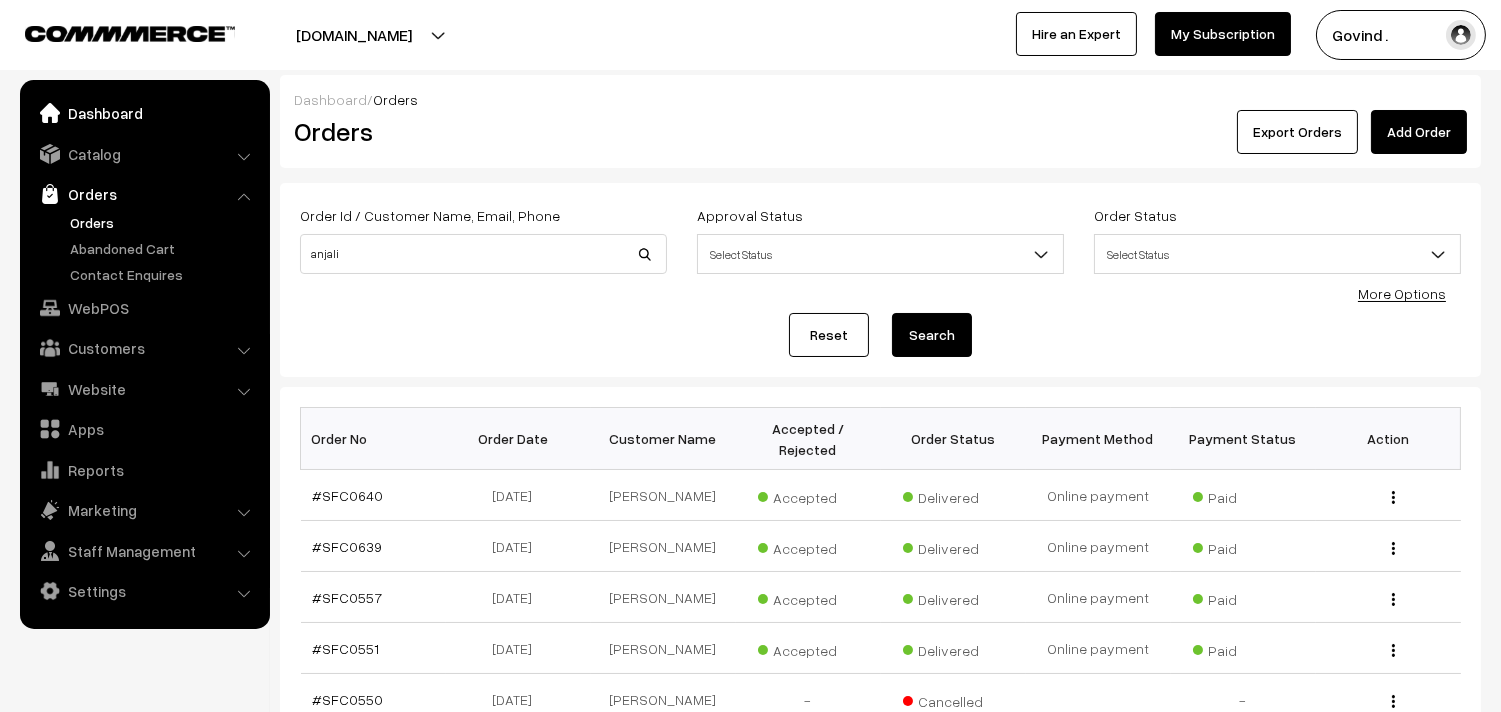 click on "Dashboard" at bounding box center [144, 113] 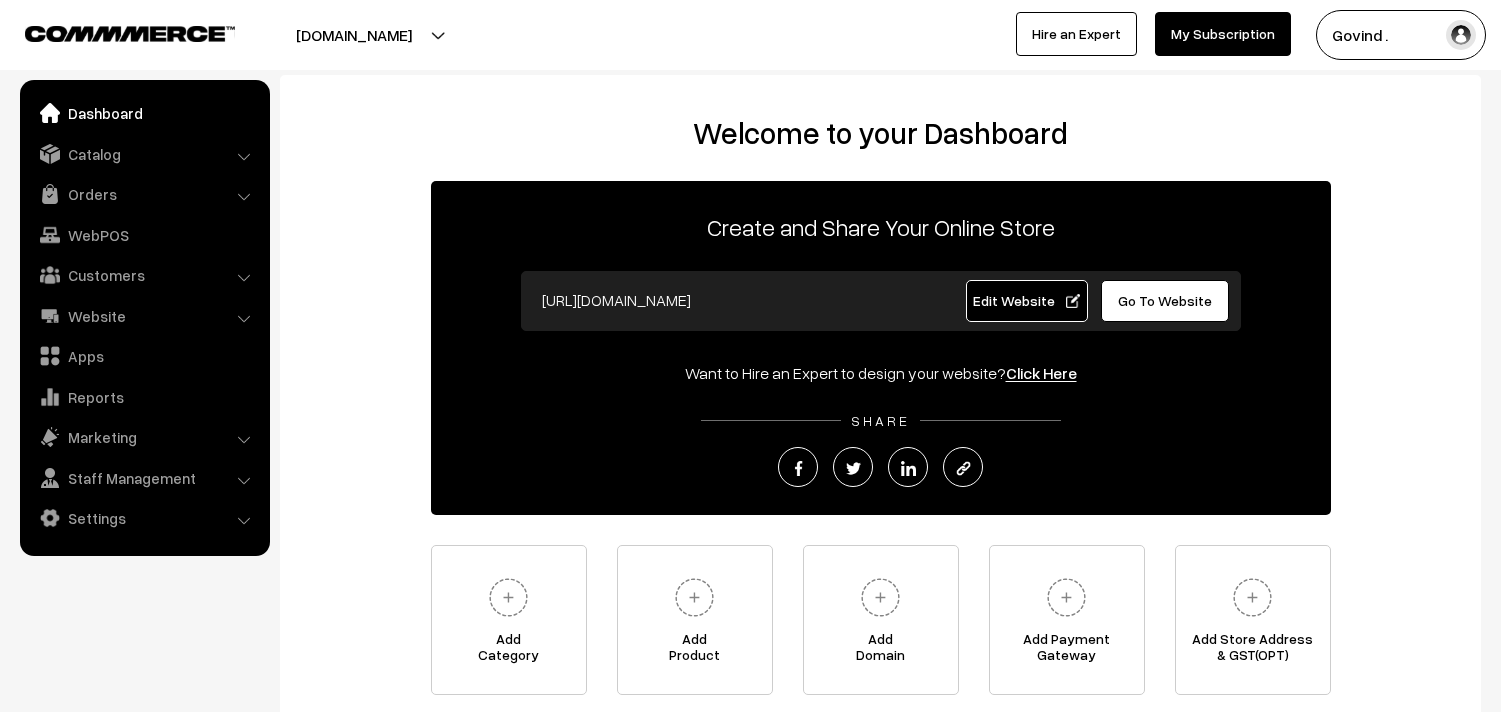 scroll, scrollTop: 0, scrollLeft: 0, axis: both 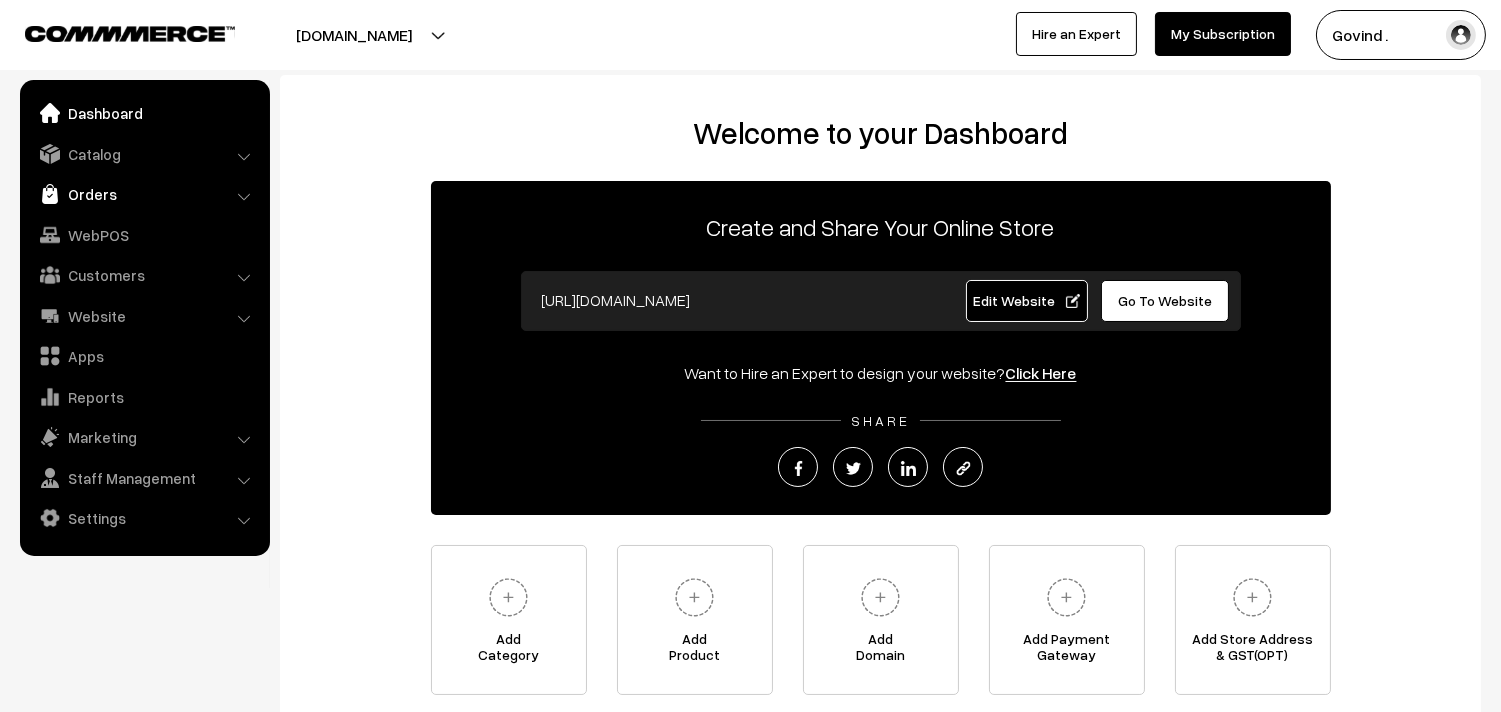 click on "Orders" at bounding box center [144, 194] 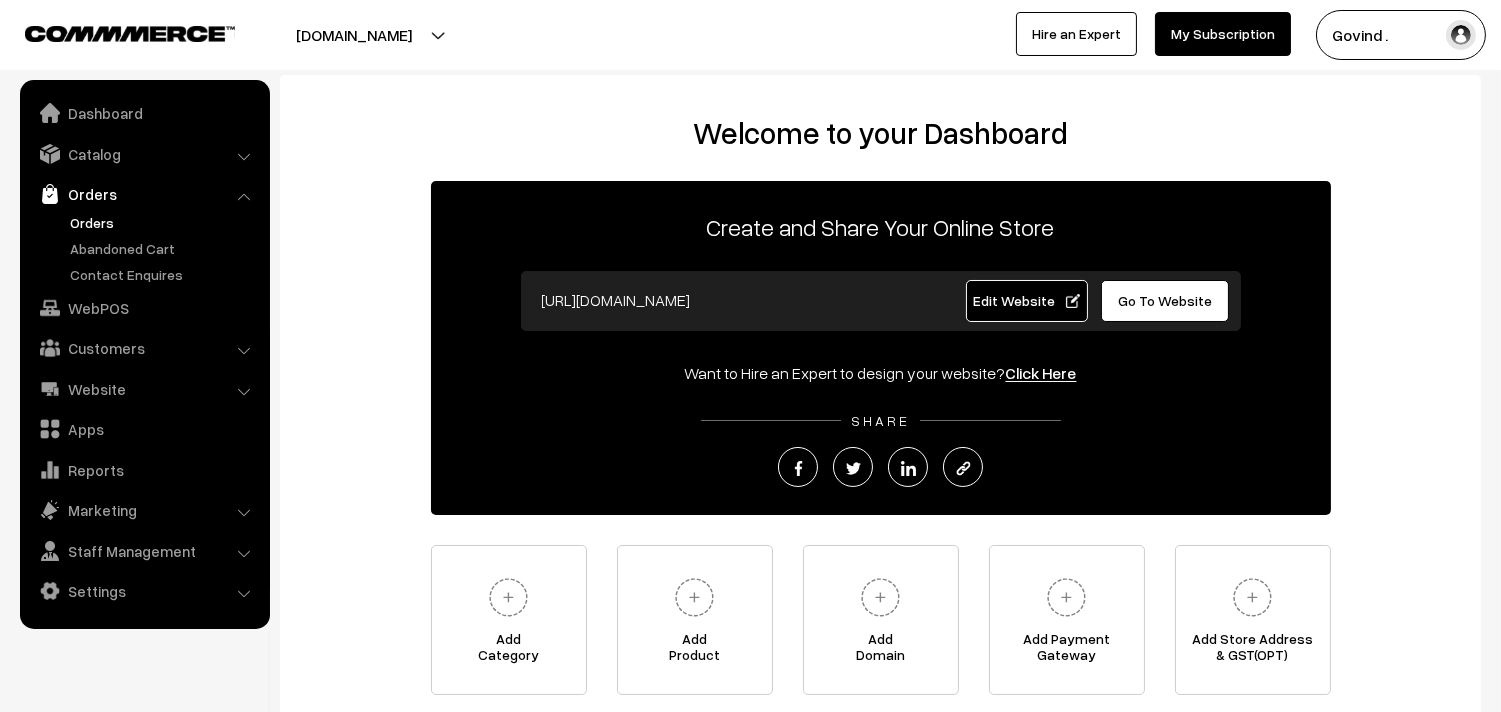 click on "Orders" at bounding box center (164, 222) 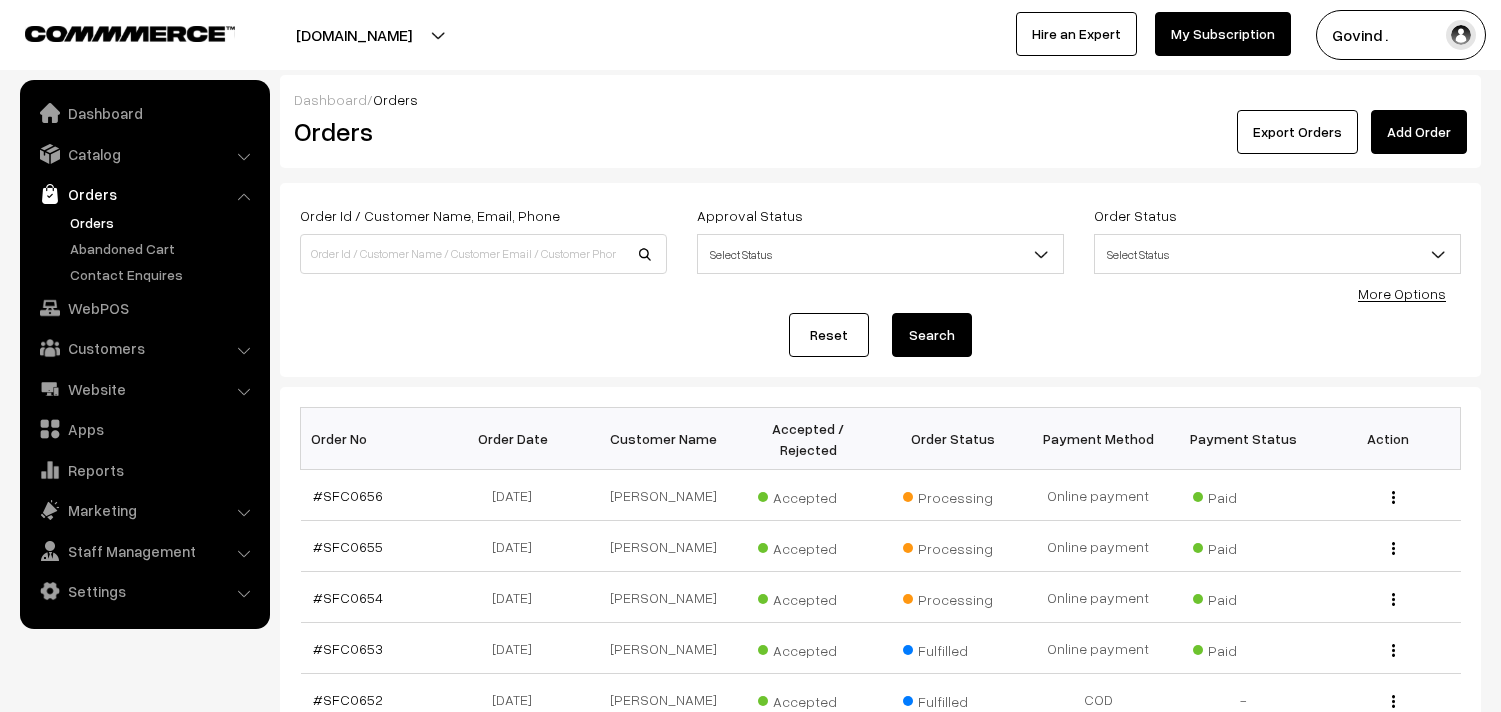 scroll, scrollTop: 0, scrollLeft: 0, axis: both 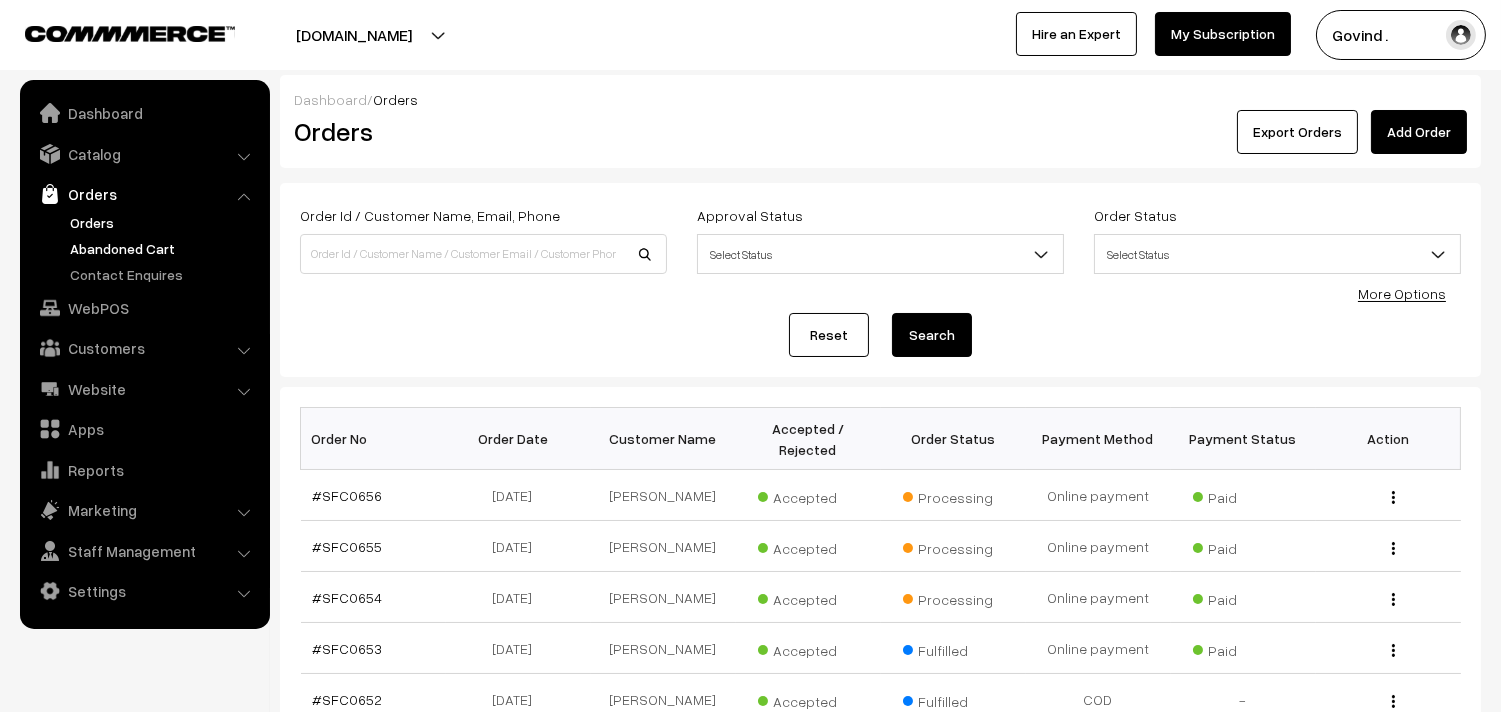 click on "Abandoned Cart" at bounding box center [164, 248] 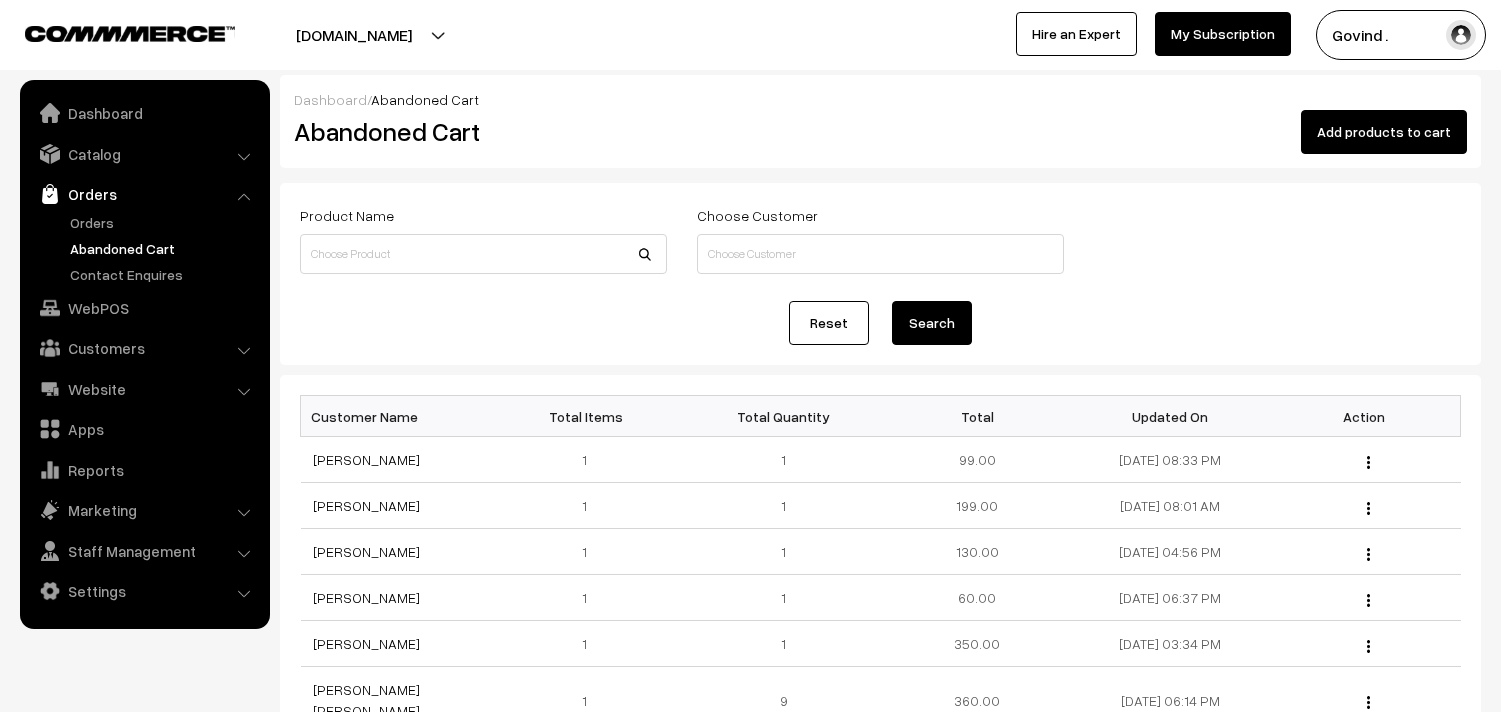 scroll, scrollTop: 0, scrollLeft: 0, axis: both 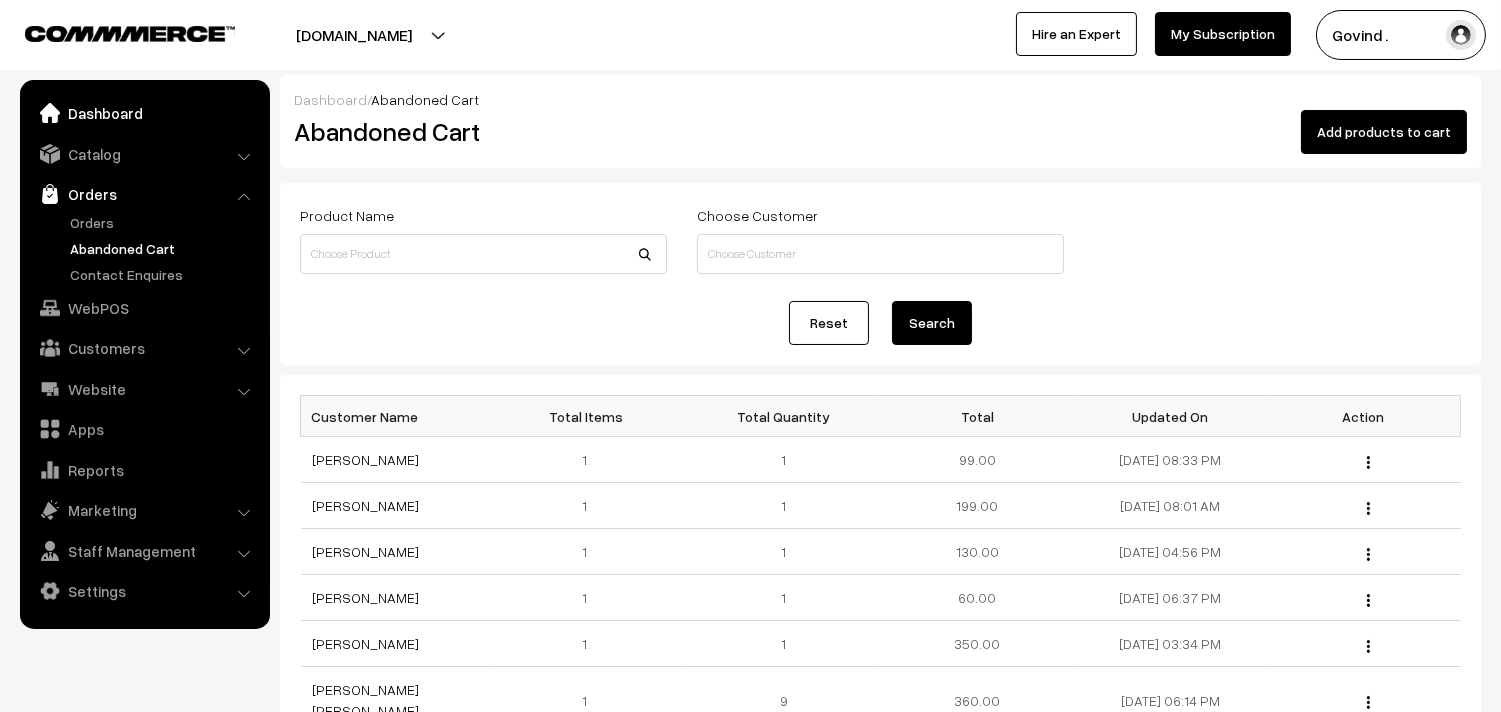 click on "Dashboard" at bounding box center (144, 113) 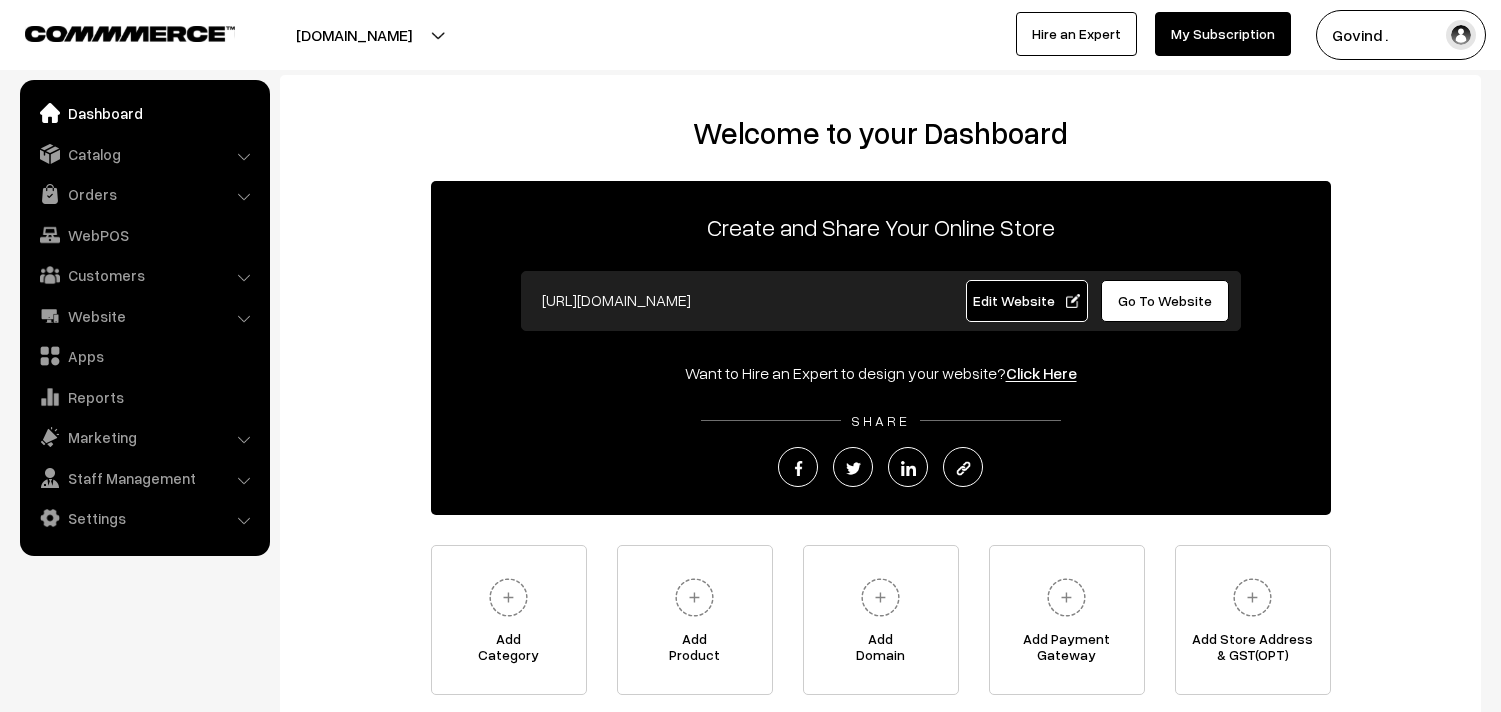 scroll, scrollTop: 0, scrollLeft: 0, axis: both 